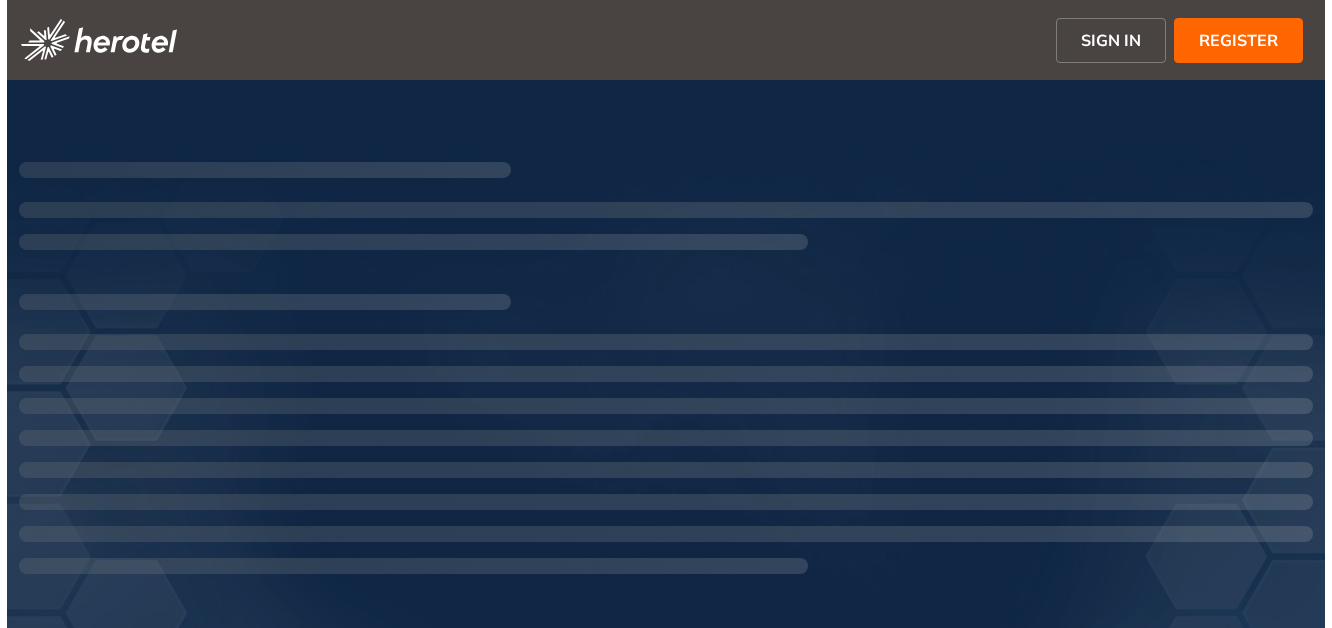 scroll, scrollTop: 0, scrollLeft: 0, axis: both 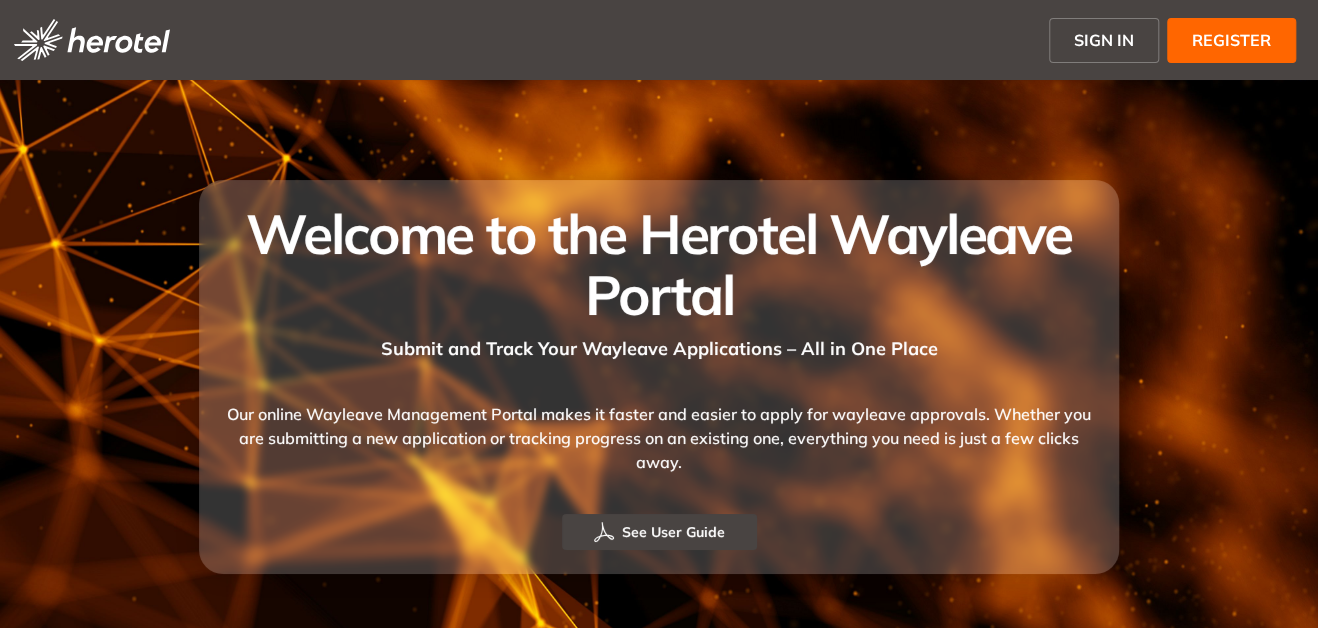 click on "SIGN IN" at bounding box center [1104, 40] 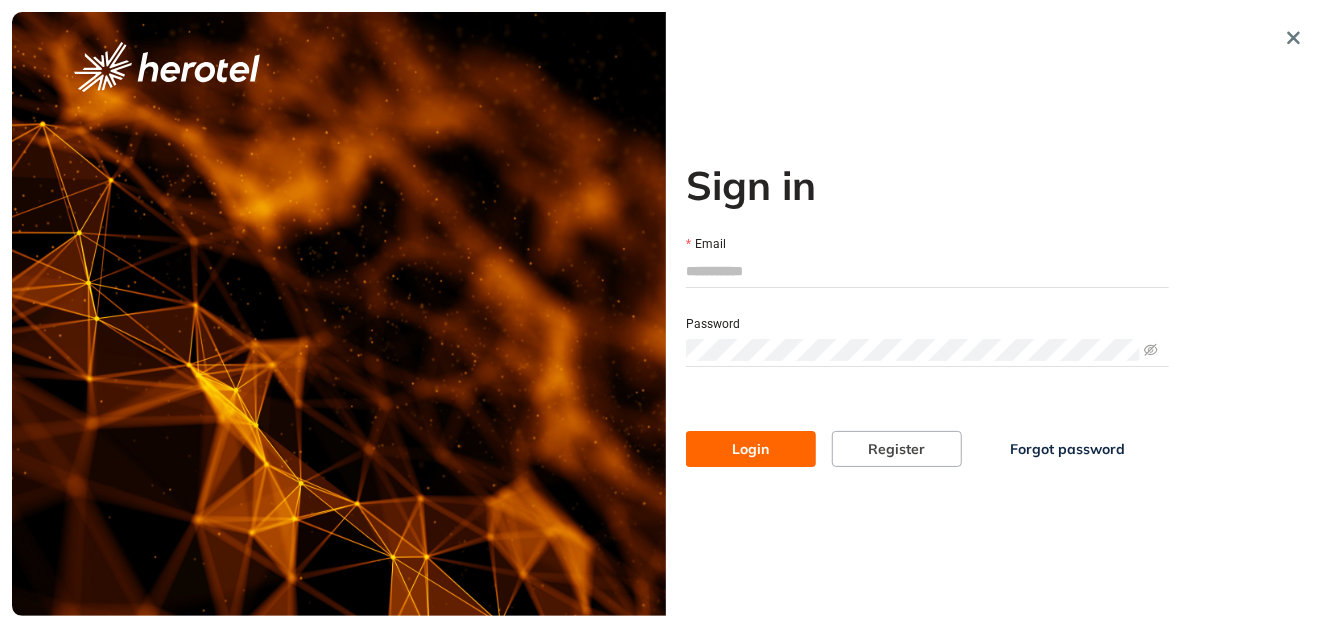 type on "**********" 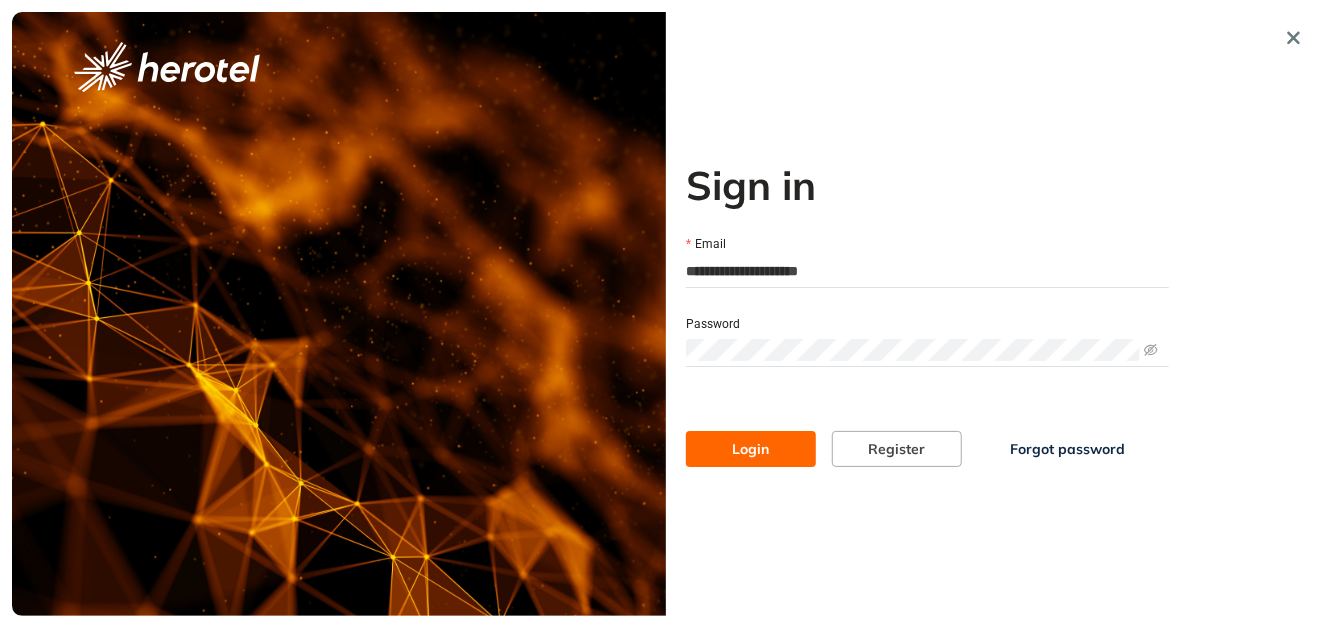 click on "Login" at bounding box center (751, 449) 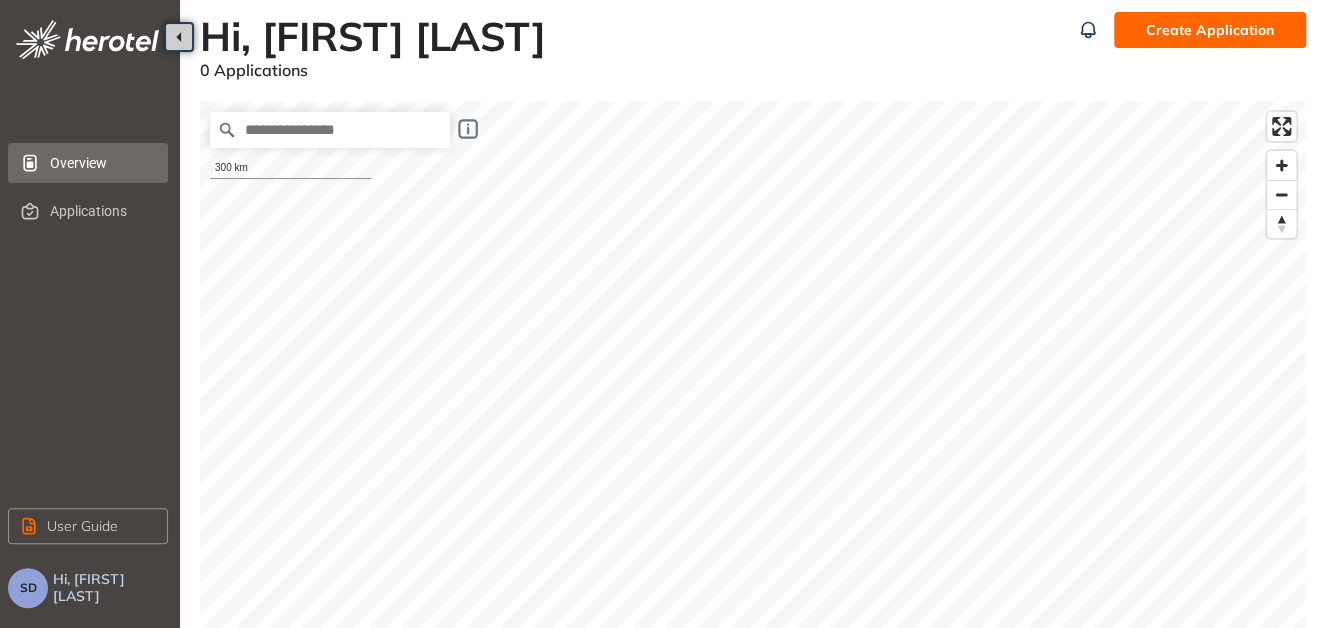click on "Create Application" at bounding box center (1210, 30) 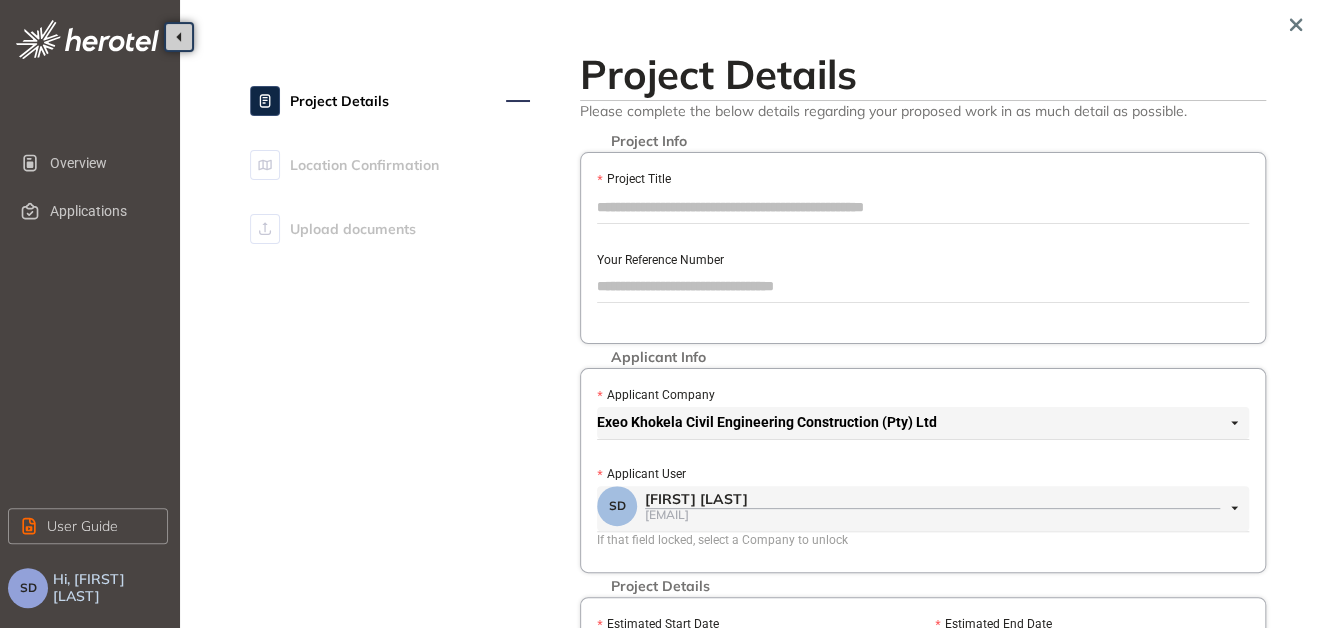 click on "Project Title" at bounding box center (923, 207) 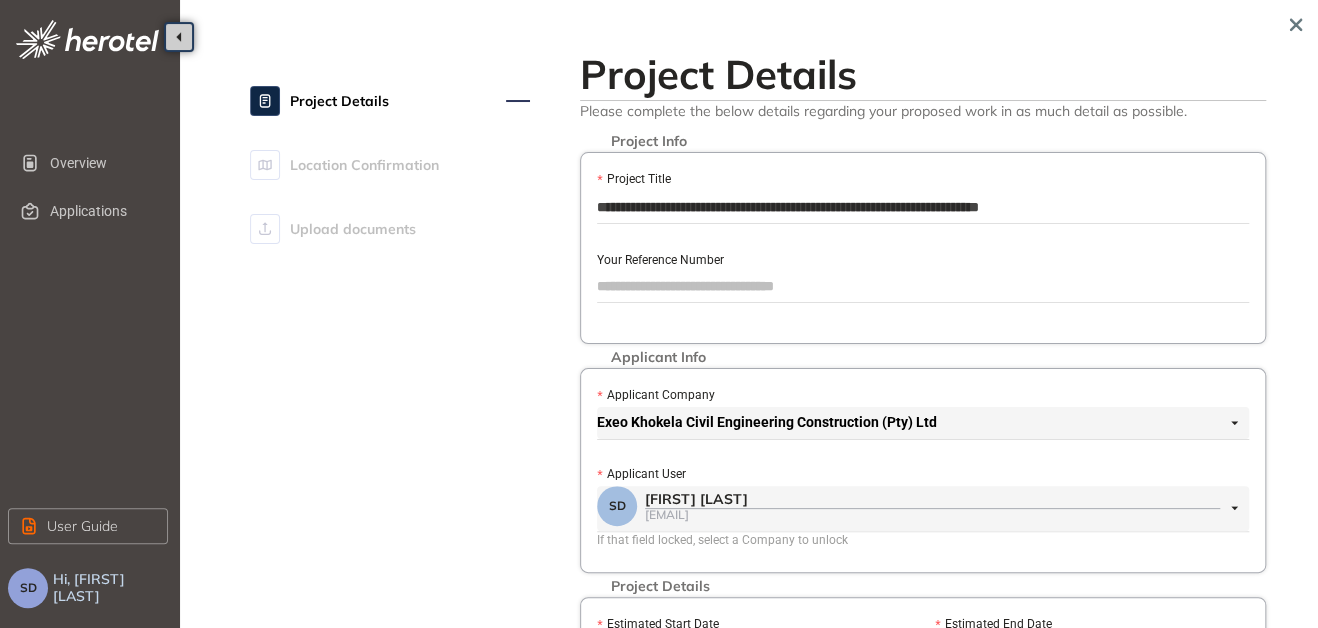 type on "**********" 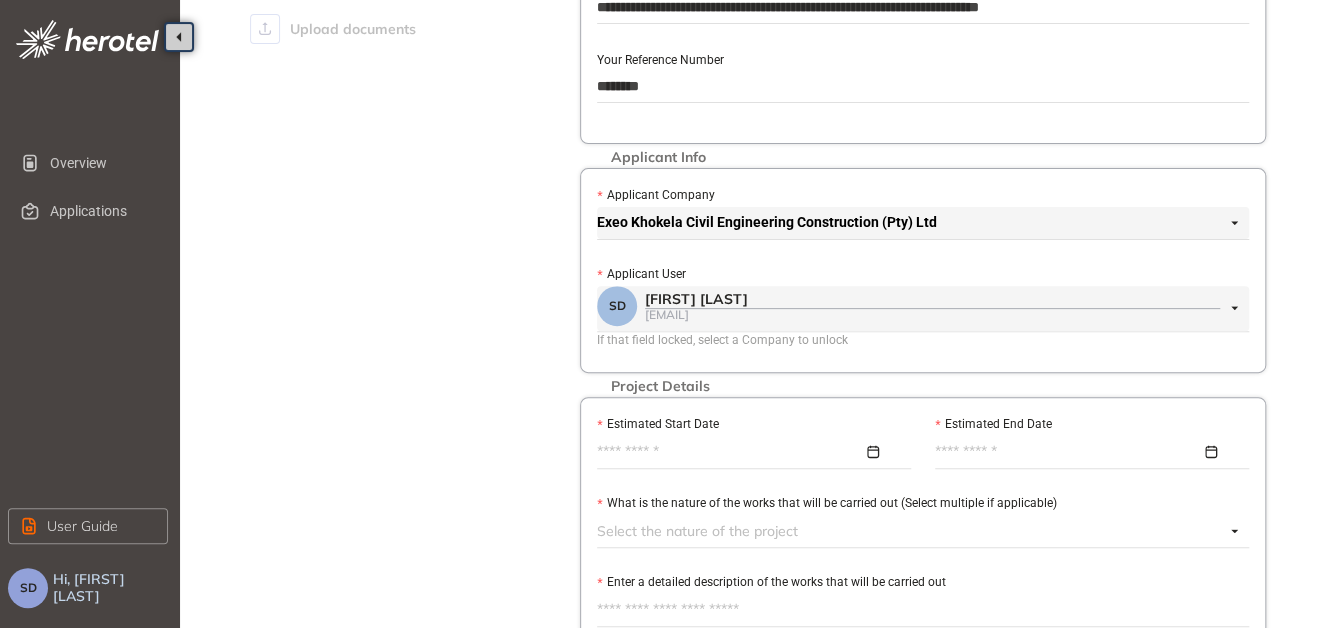 scroll, scrollTop: 300, scrollLeft: 0, axis: vertical 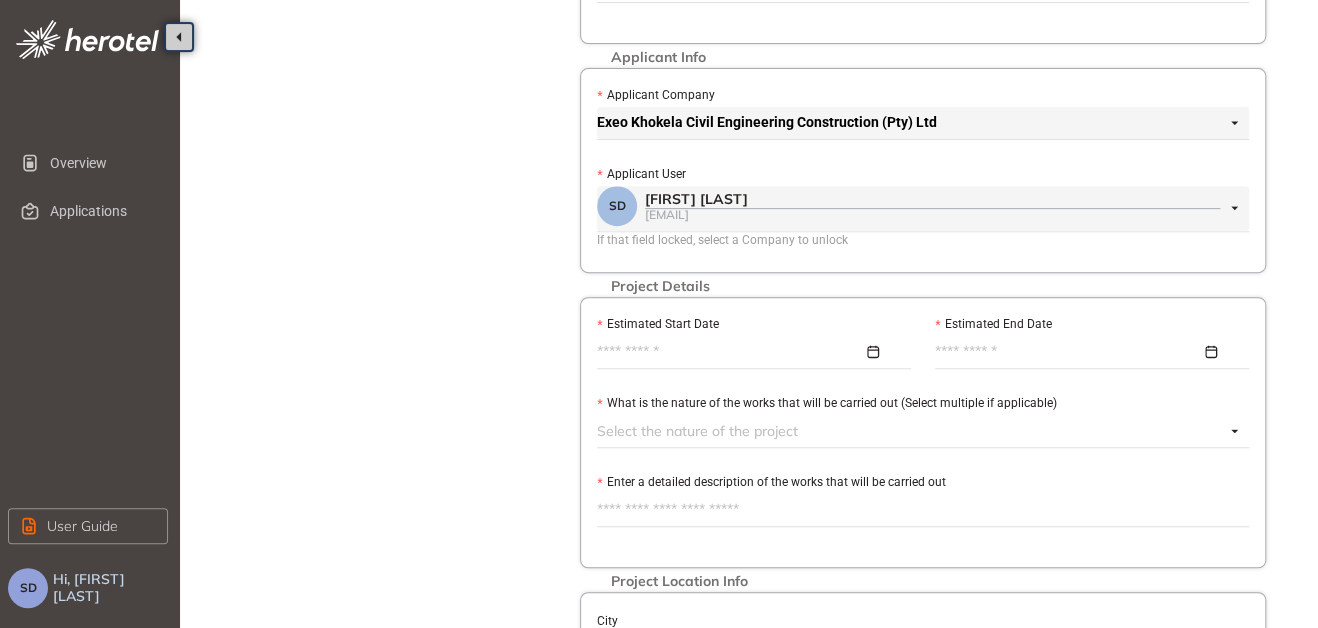 type on "********" 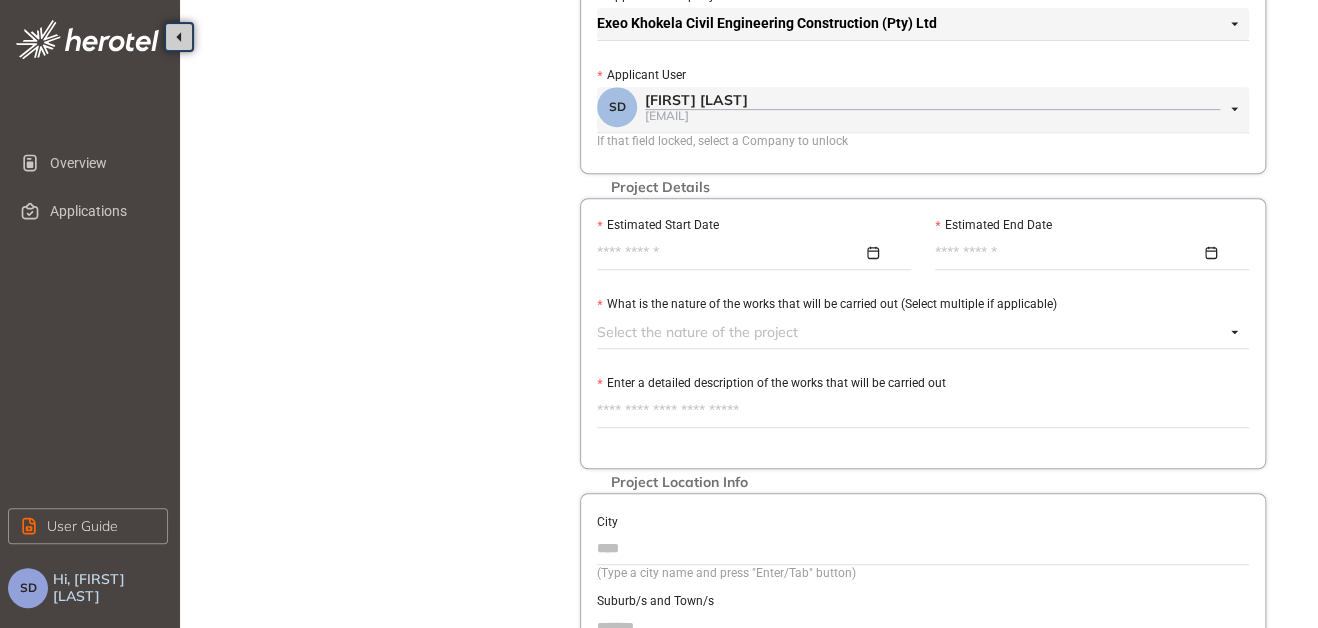 scroll, scrollTop: 400, scrollLeft: 0, axis: vertical 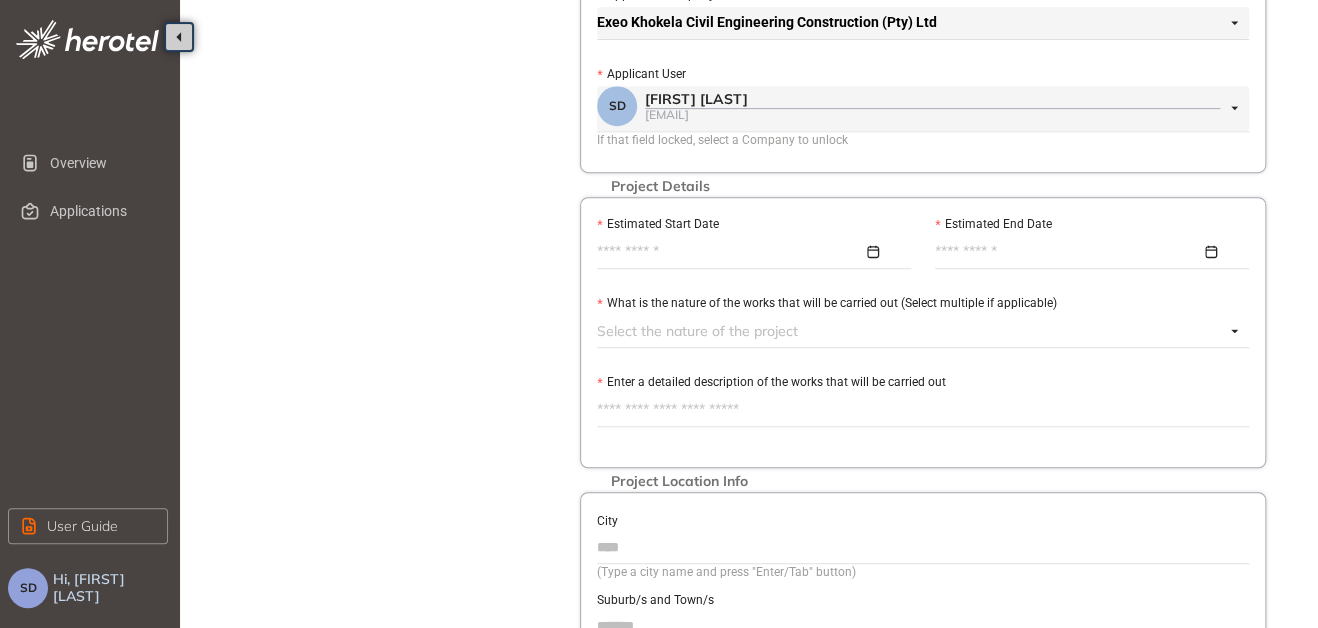 click on "Estimated Start Date" at bounding box center (730, 252) 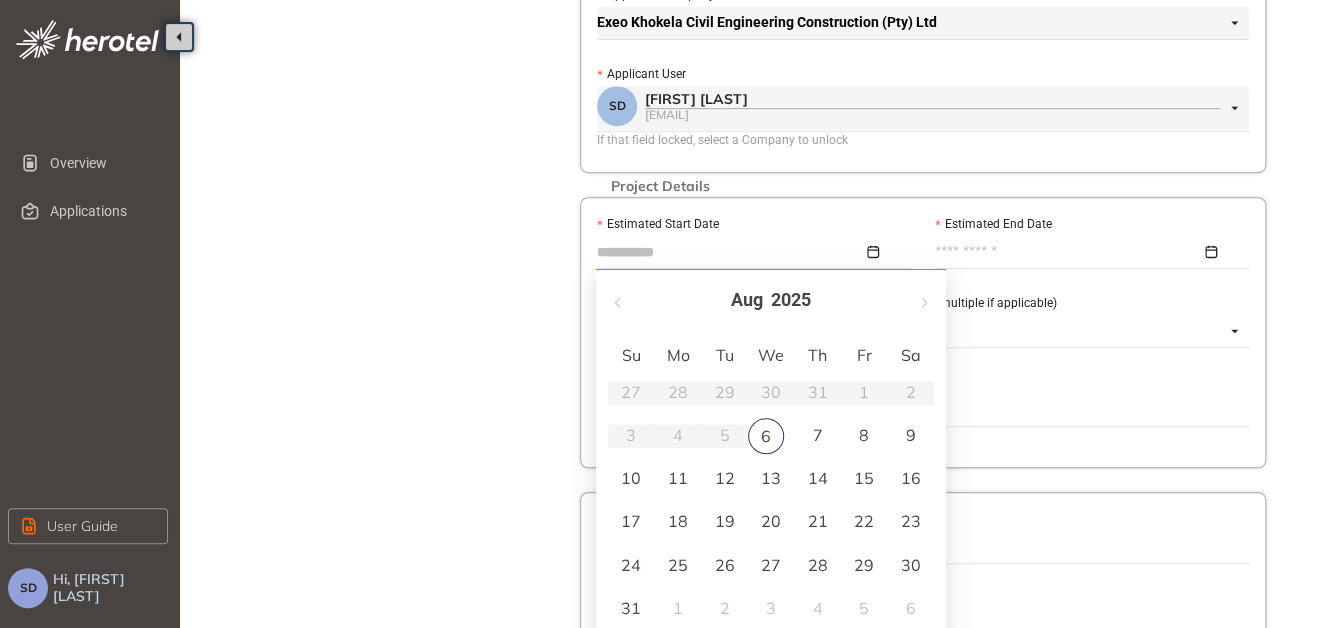 type on "**********" 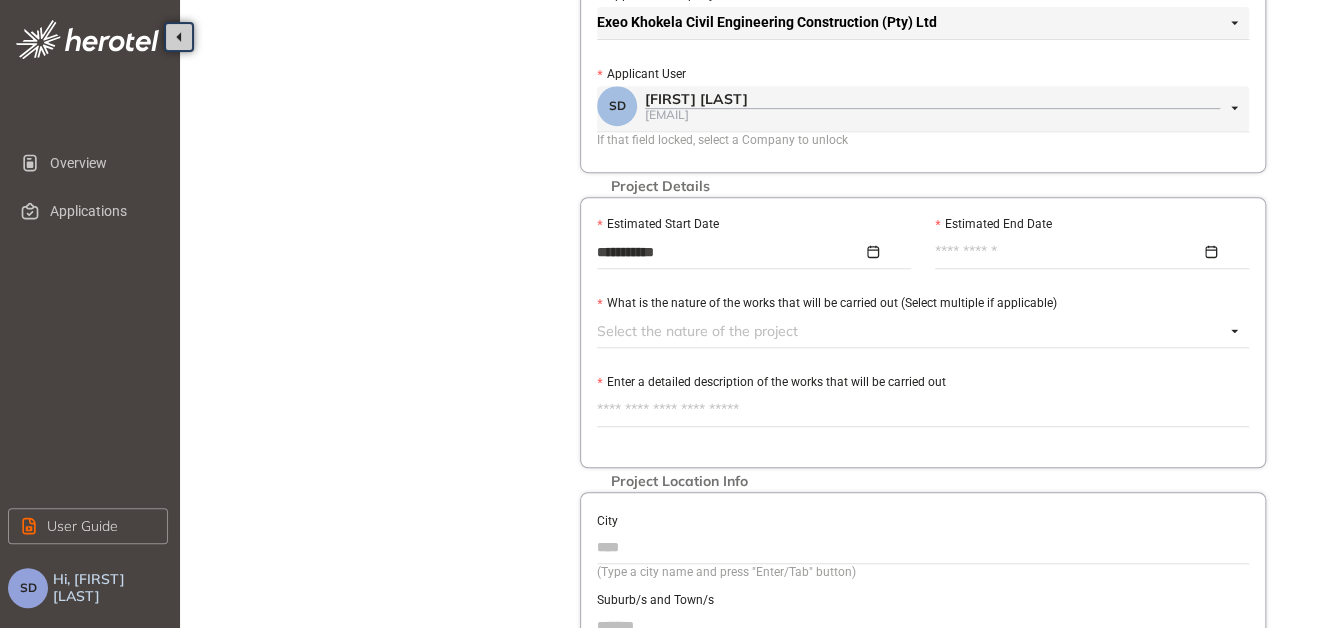 click on "Estimated End Date" at bounding box center [1068, 252] 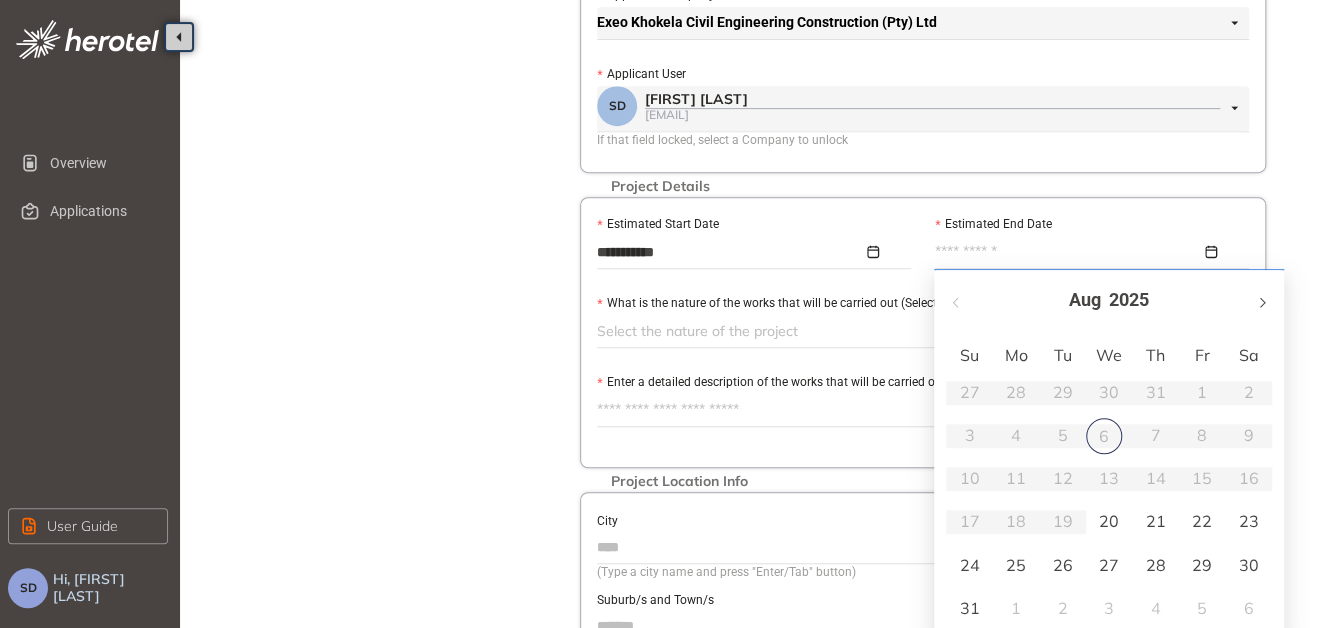 click at bounding box center [1261, 302] 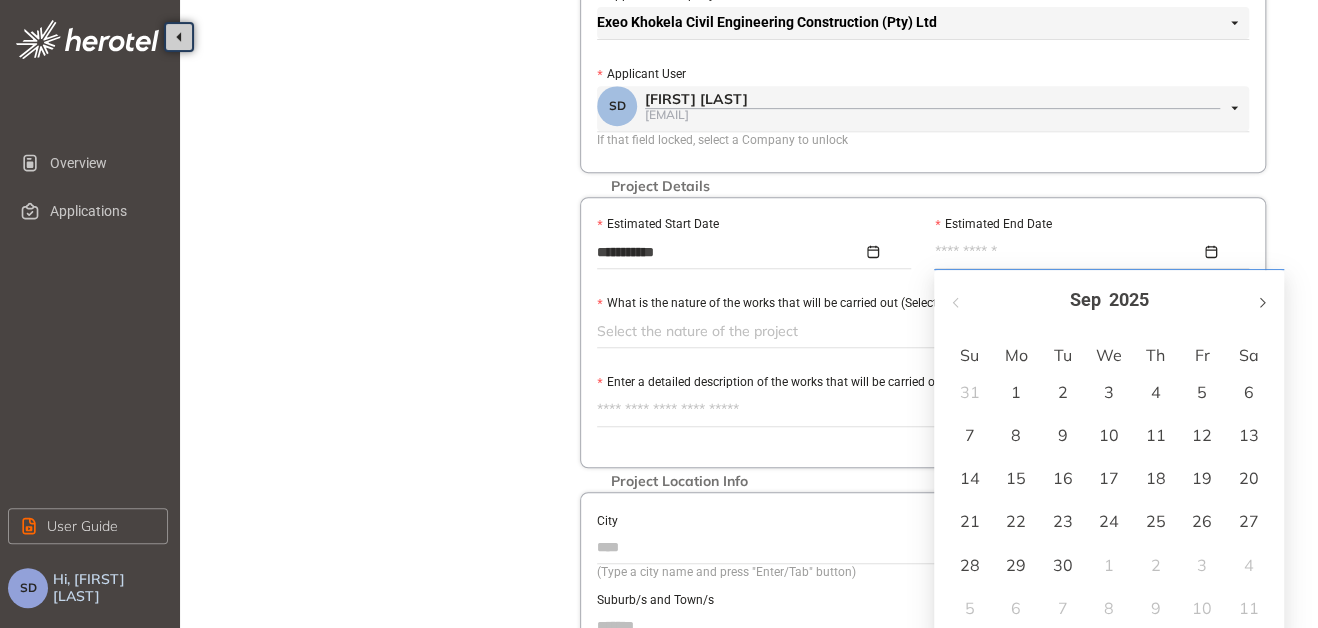 click at bounding box center (1261, 302) 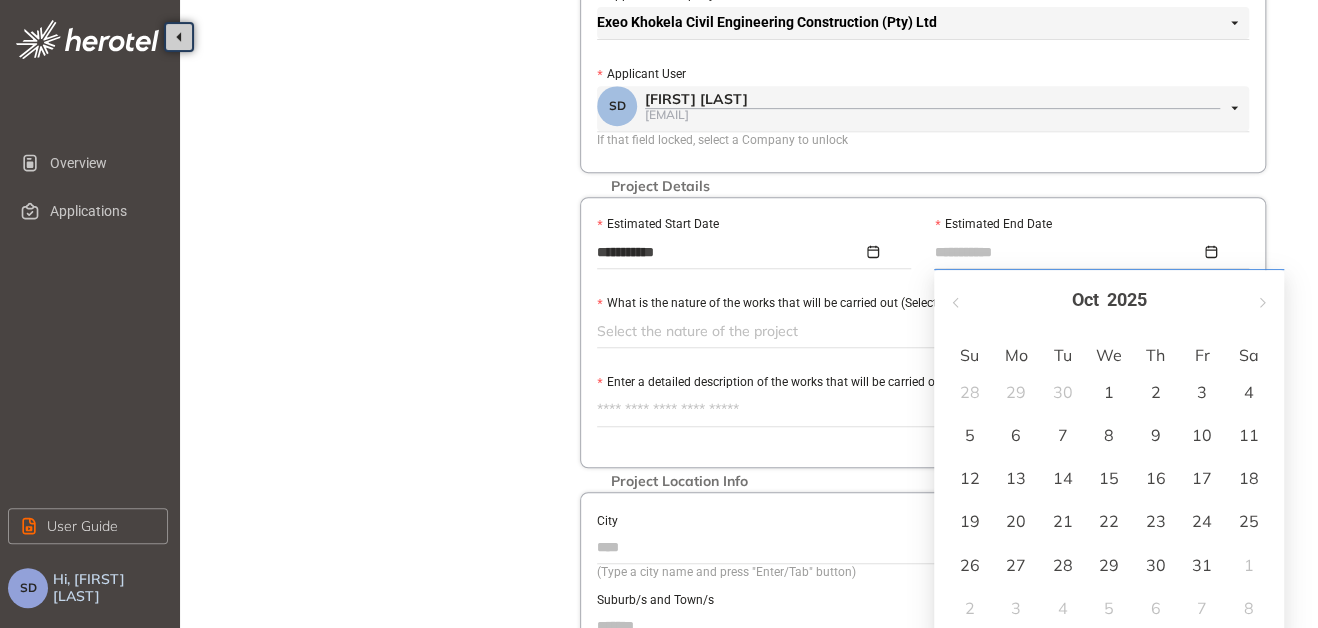 type on "**********" 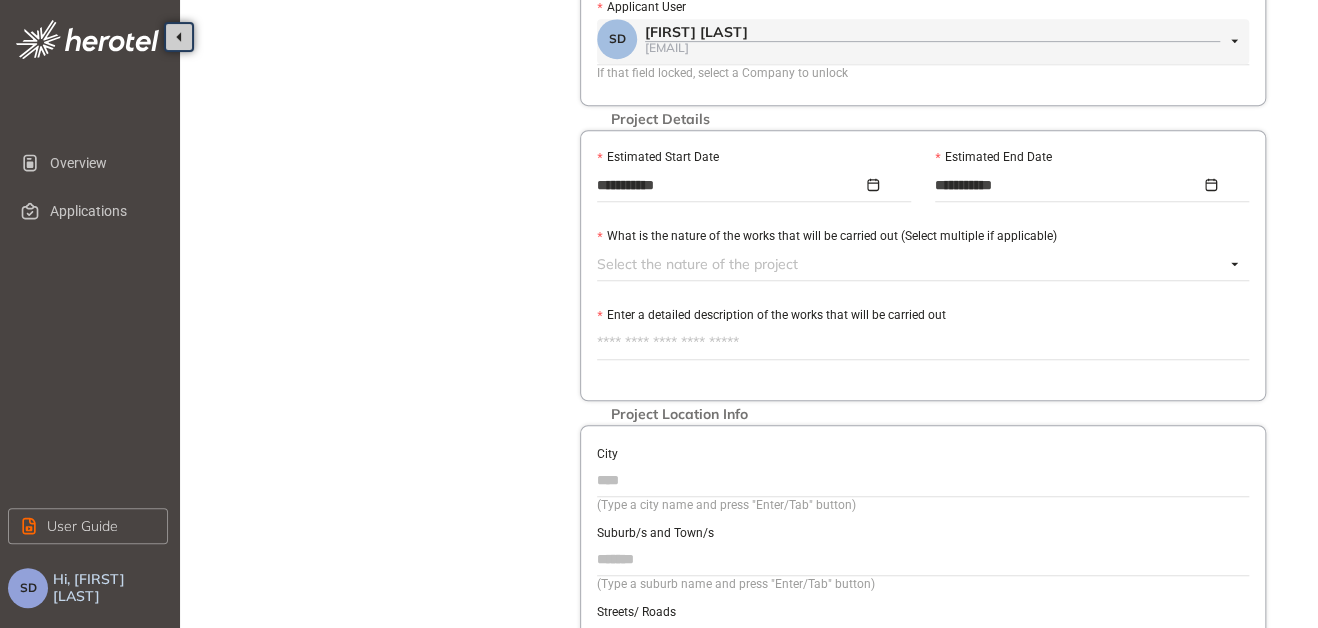 scroll, scrollTop: 500, scrollLeft: 0, axis: vertical 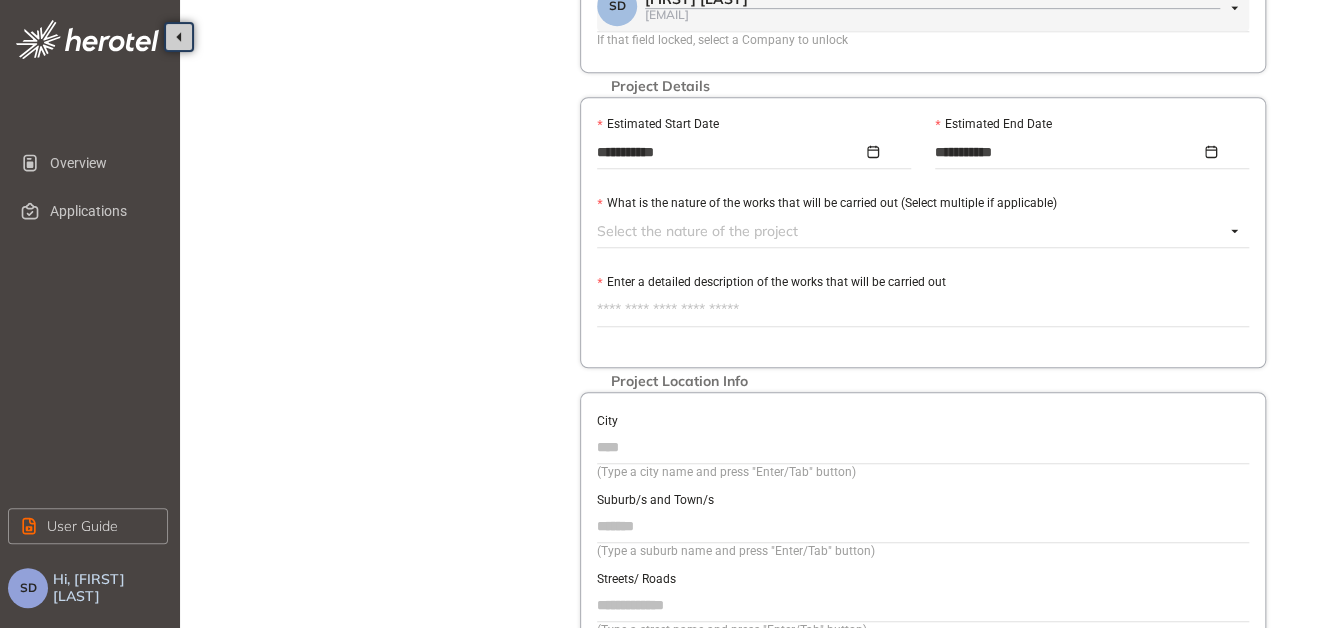 click at bounding box center [911, 231] 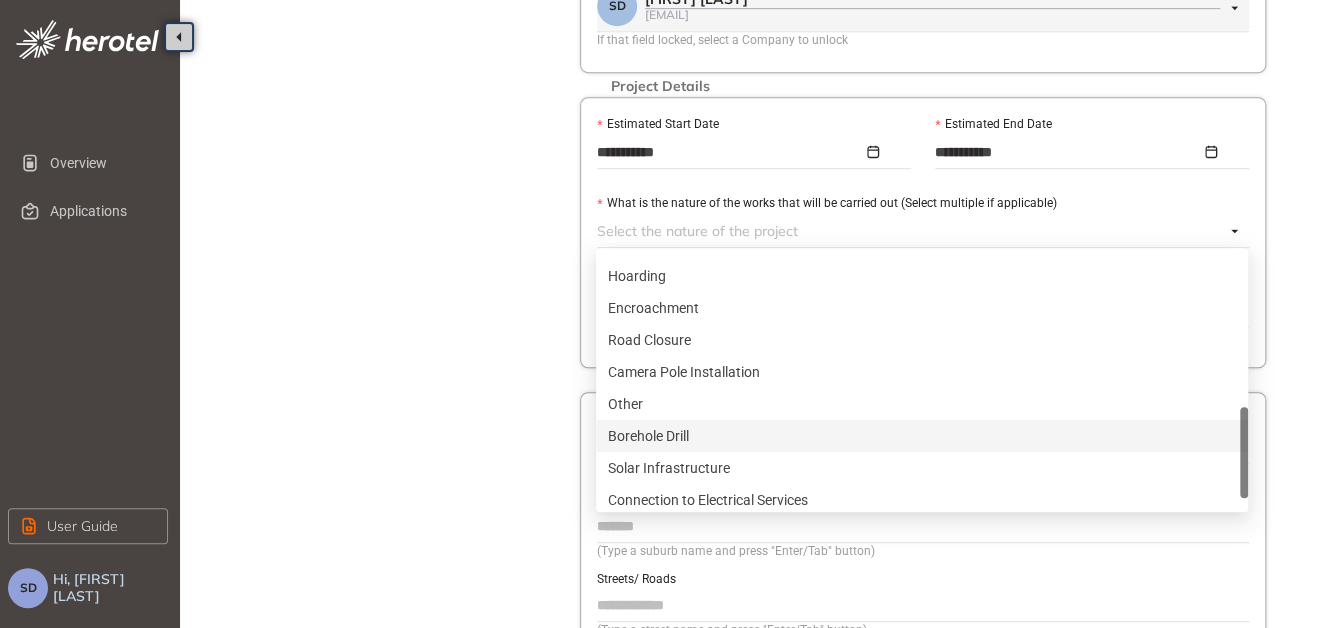 scroll, scrollTop: 640, scrollLeft: 0, axis: vertical 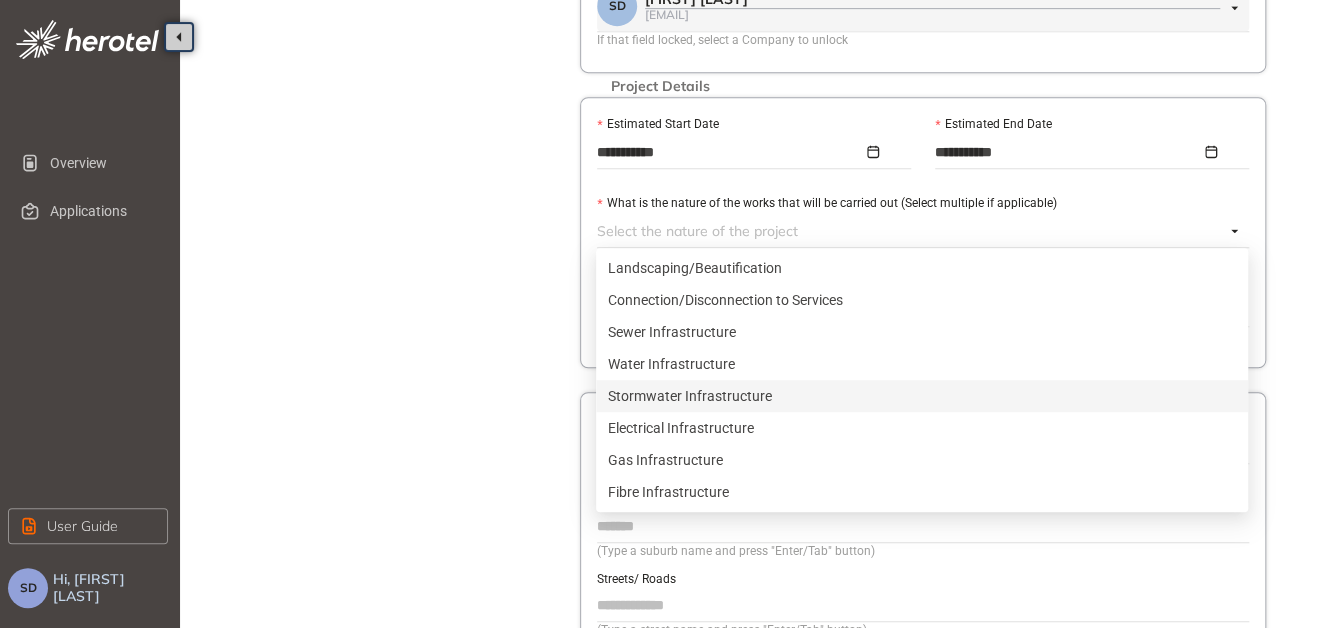 click on "Stormwater Infrastructure" at bounding box center [922, 396] 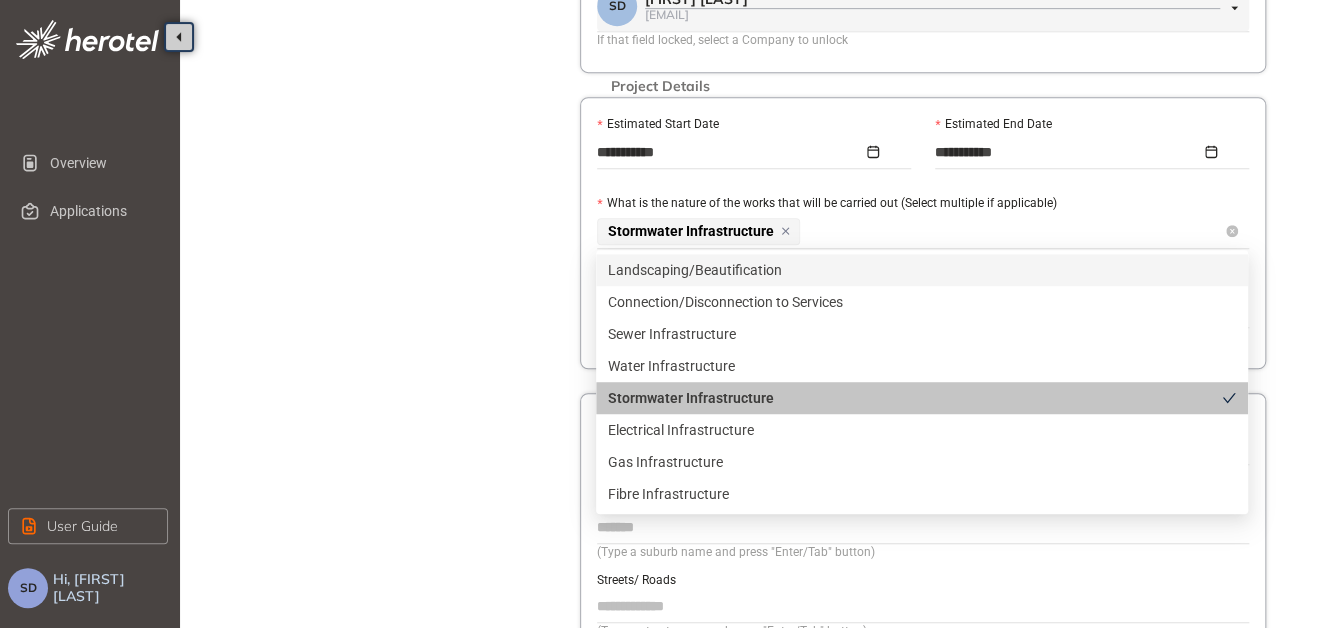 click on "Stormwater Infrastructure" at bounding box center [911, 231] 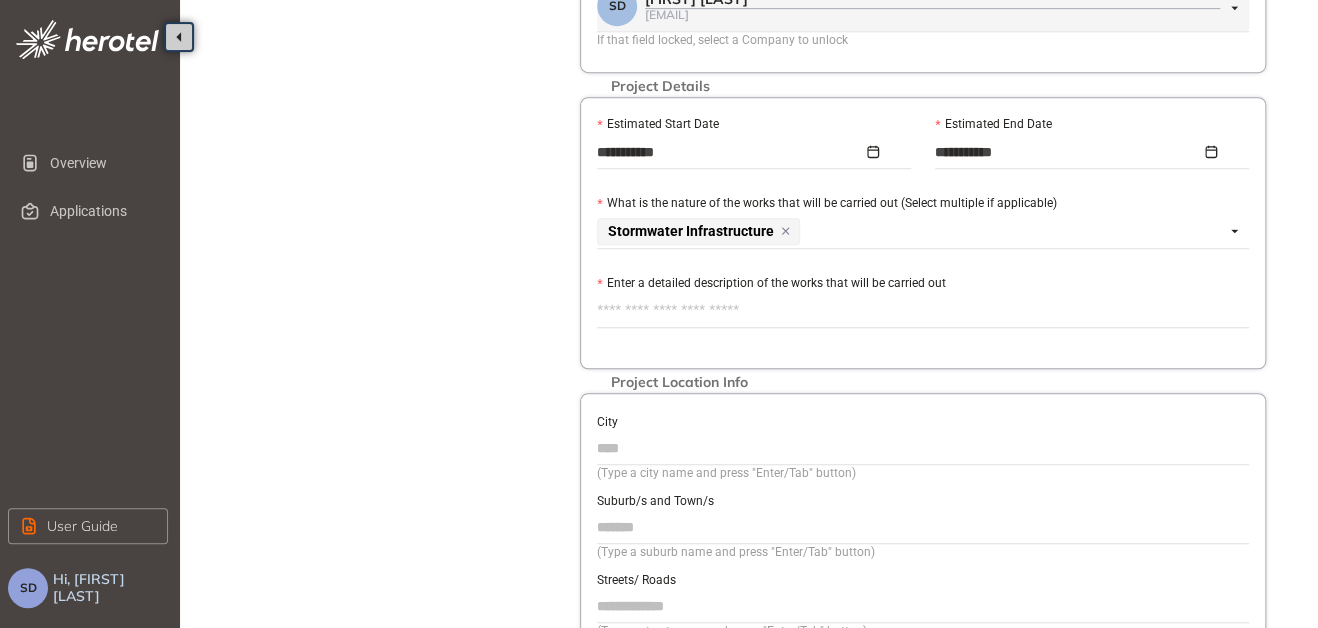 drag, startPoint x: 633, startPoint y: 312, endPoint x: 664, endPoint y: 313, distance: 31.016125 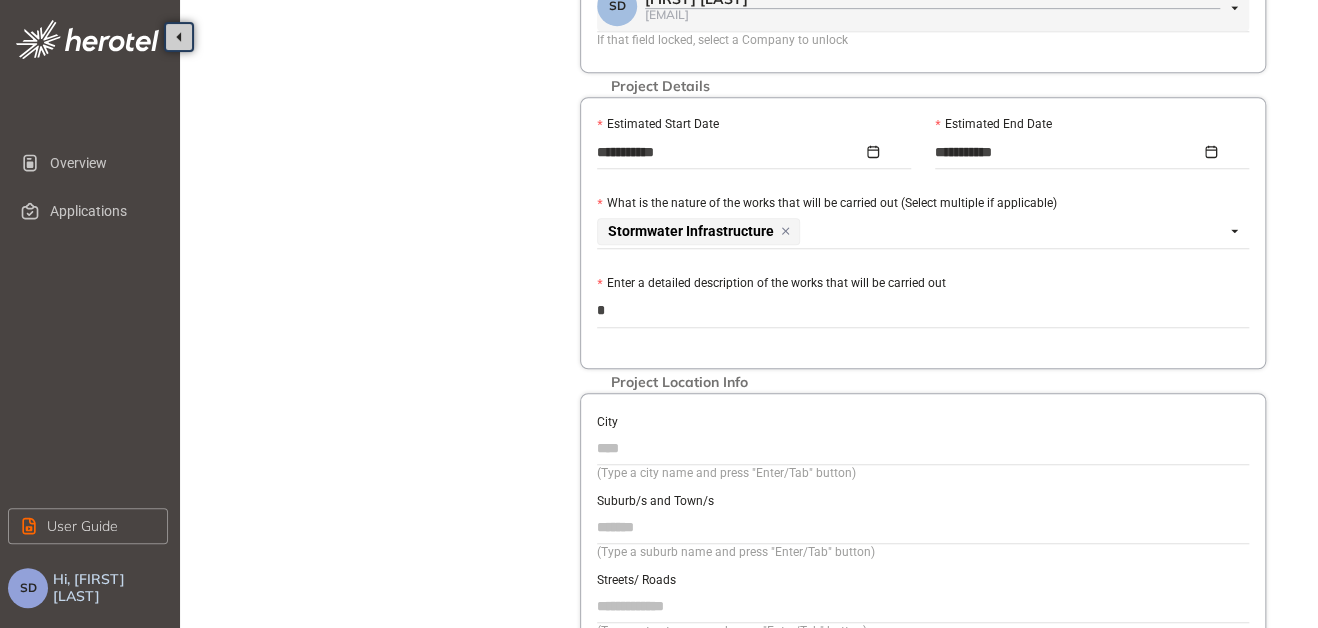 type on "**" 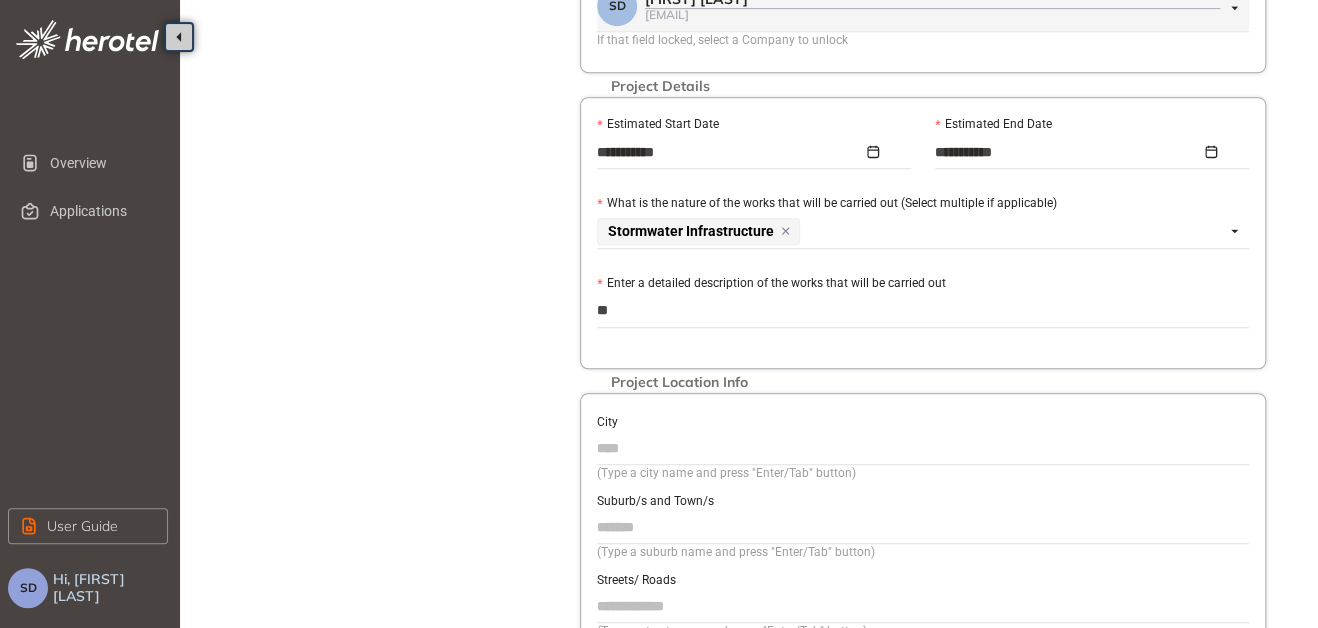 type on "***" 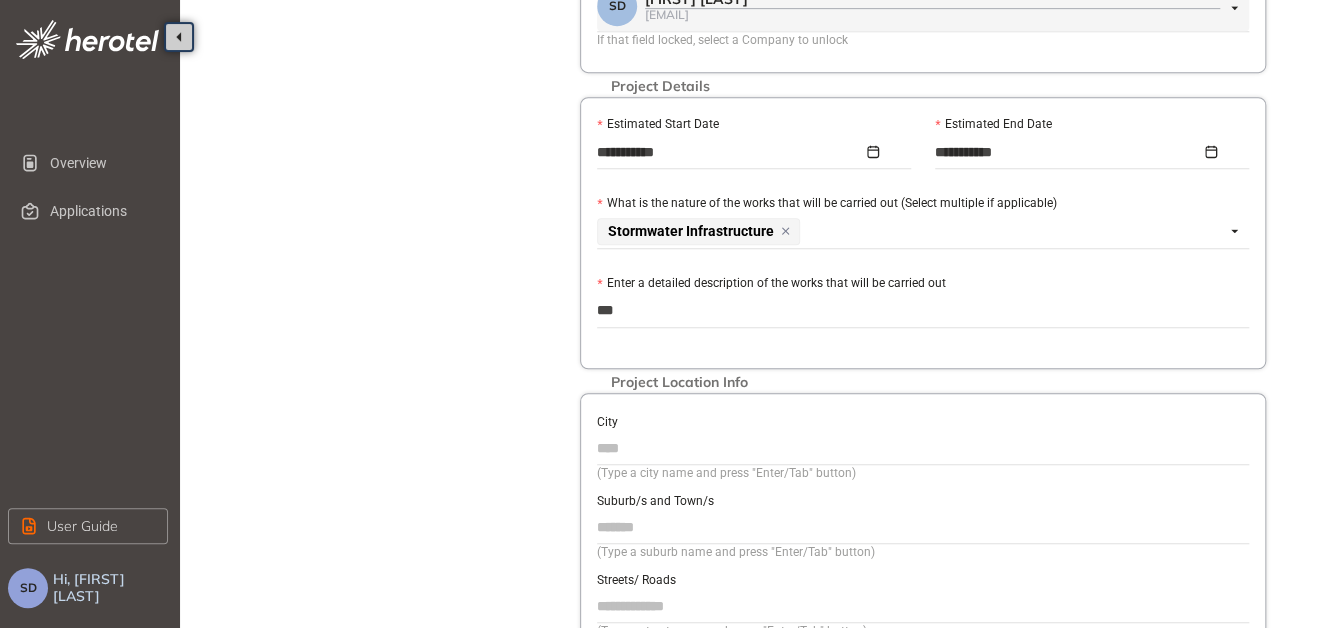 type on "****" 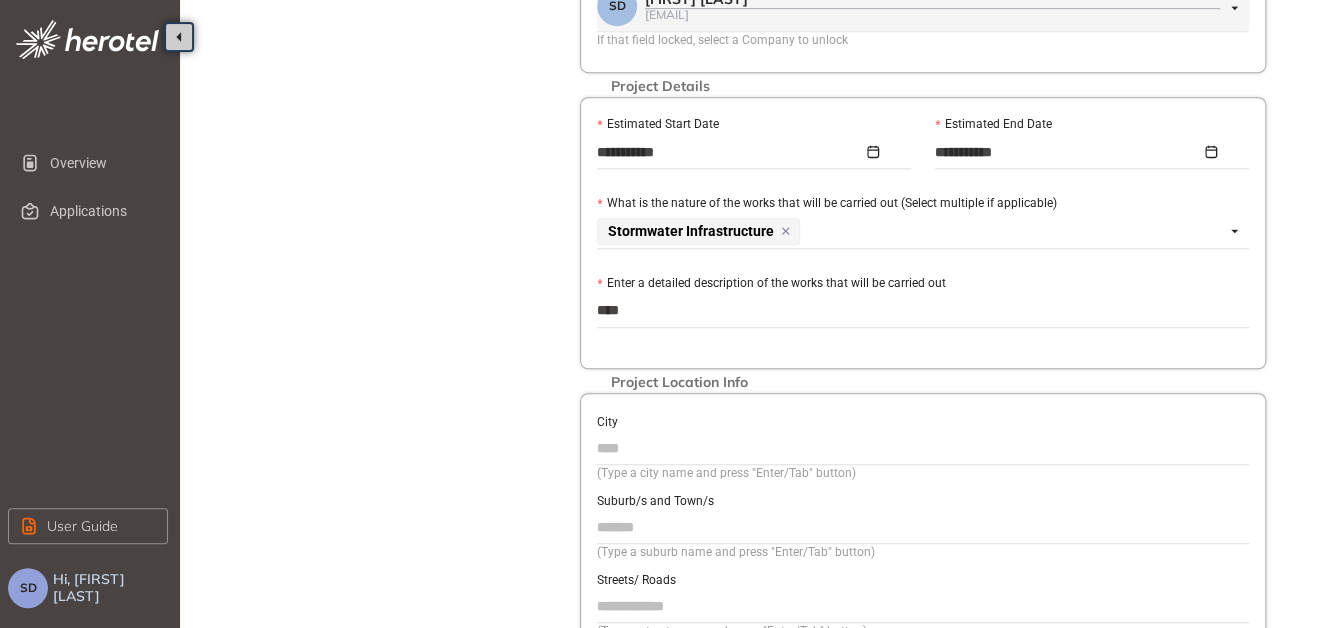 type on "*****" 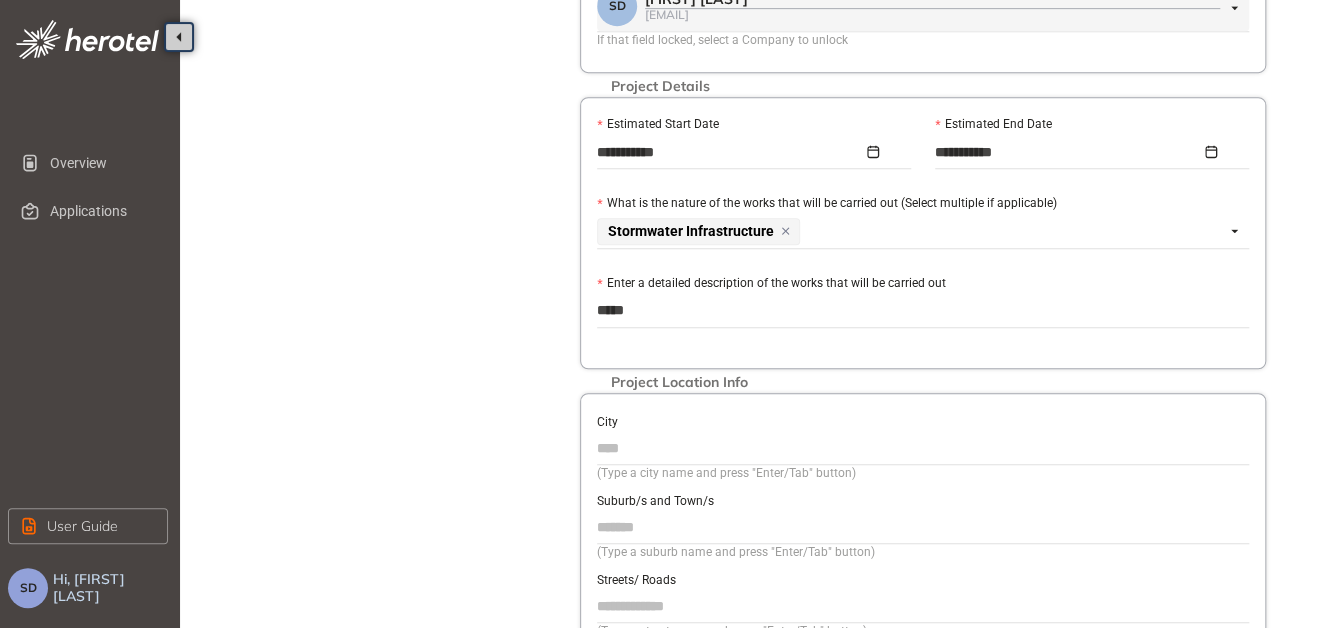 type on "******" 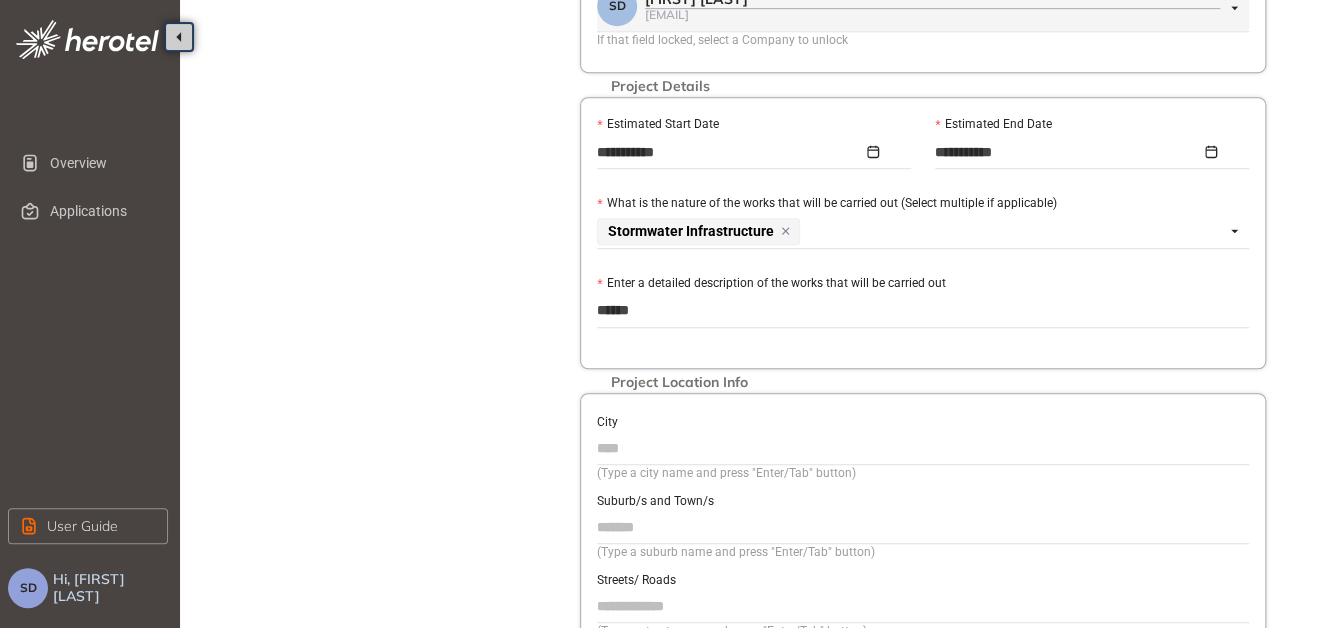 type on "*******" 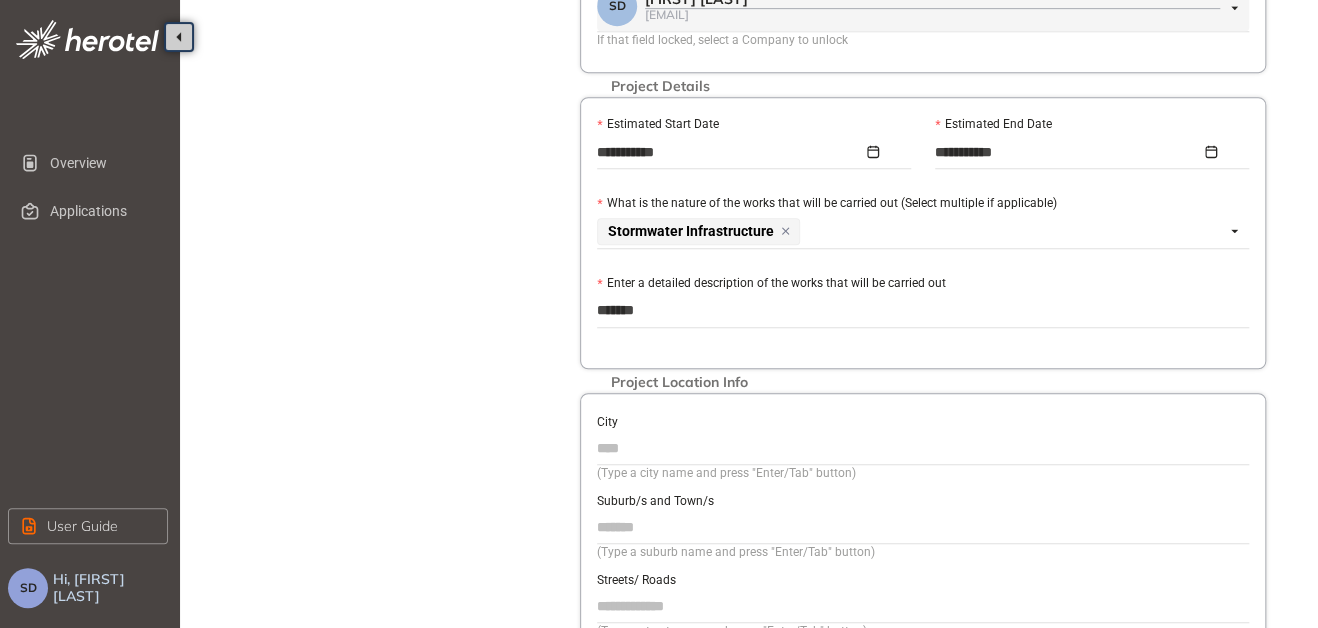 type on "********" 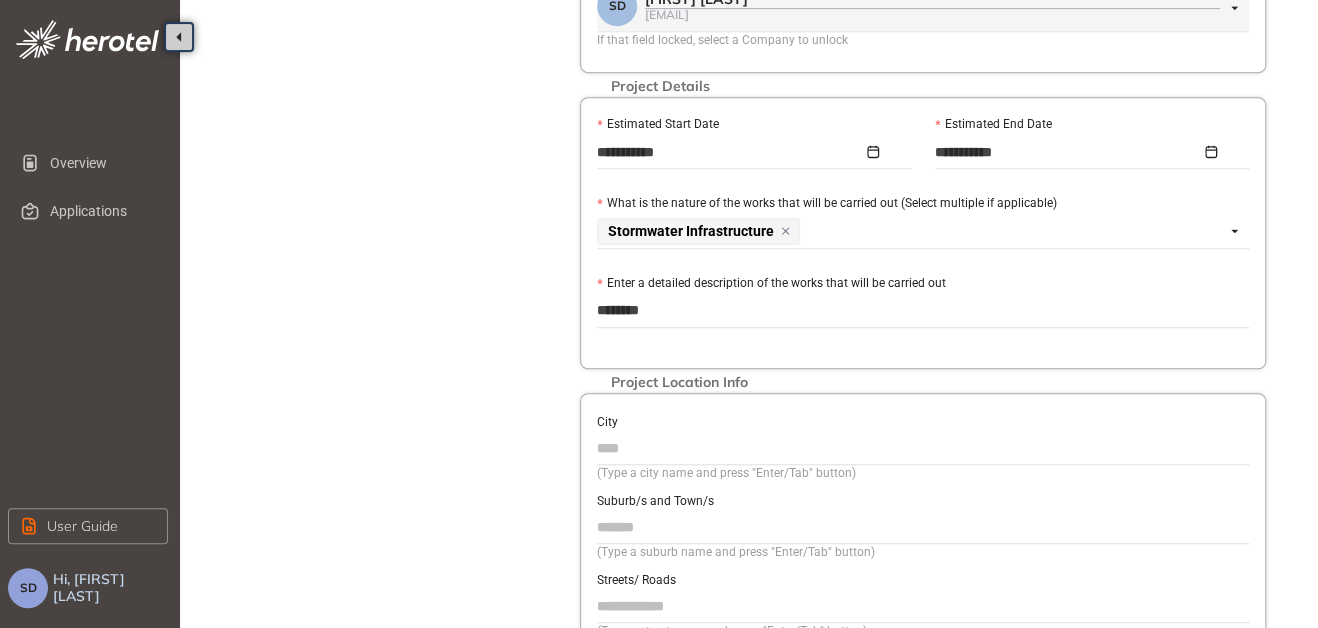 type on "*********" 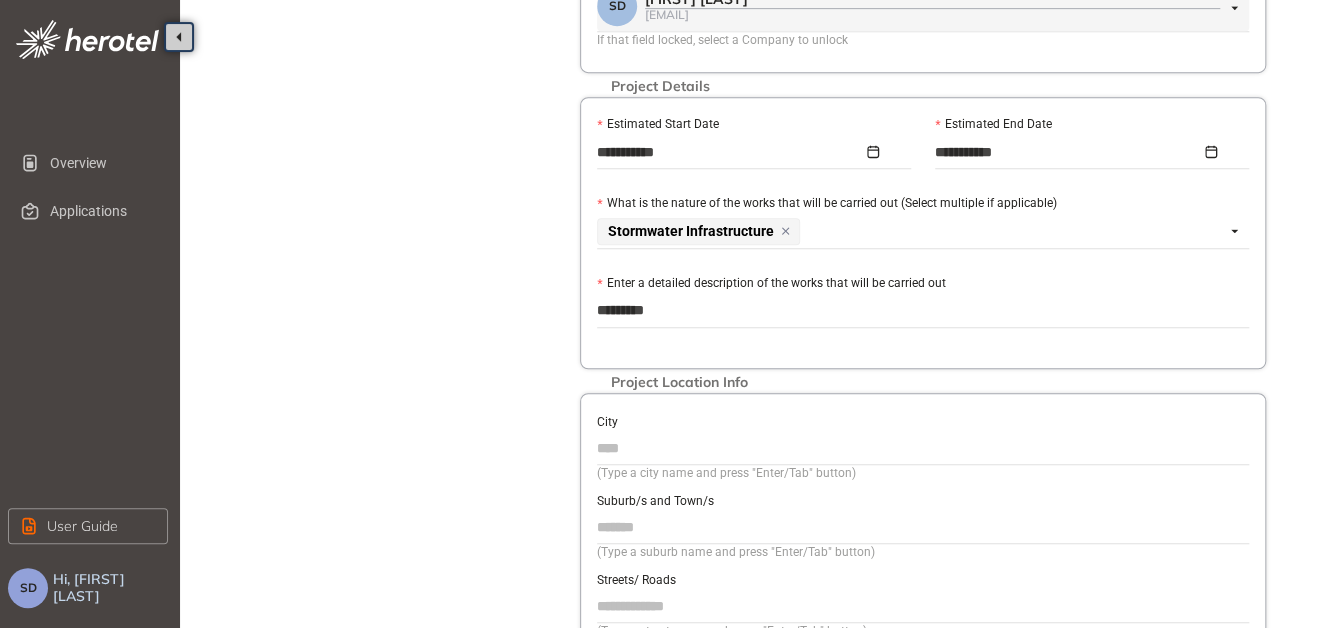 type on "**********" 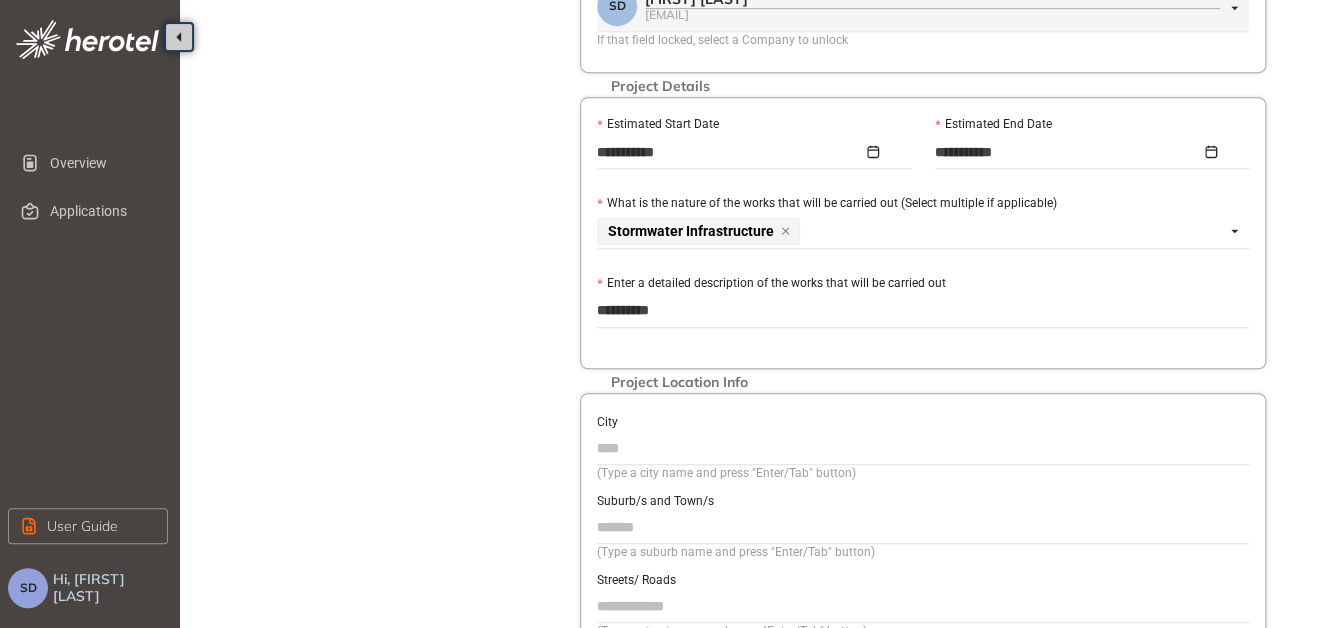 type on "**********" 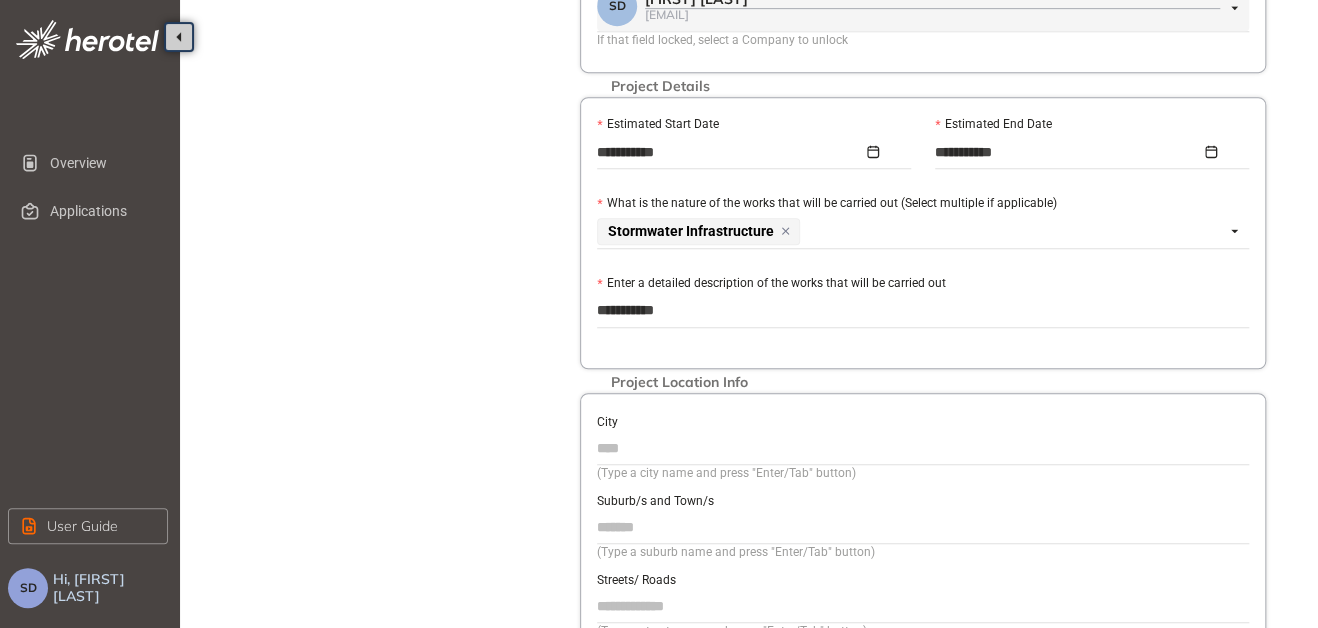 type on "**********" 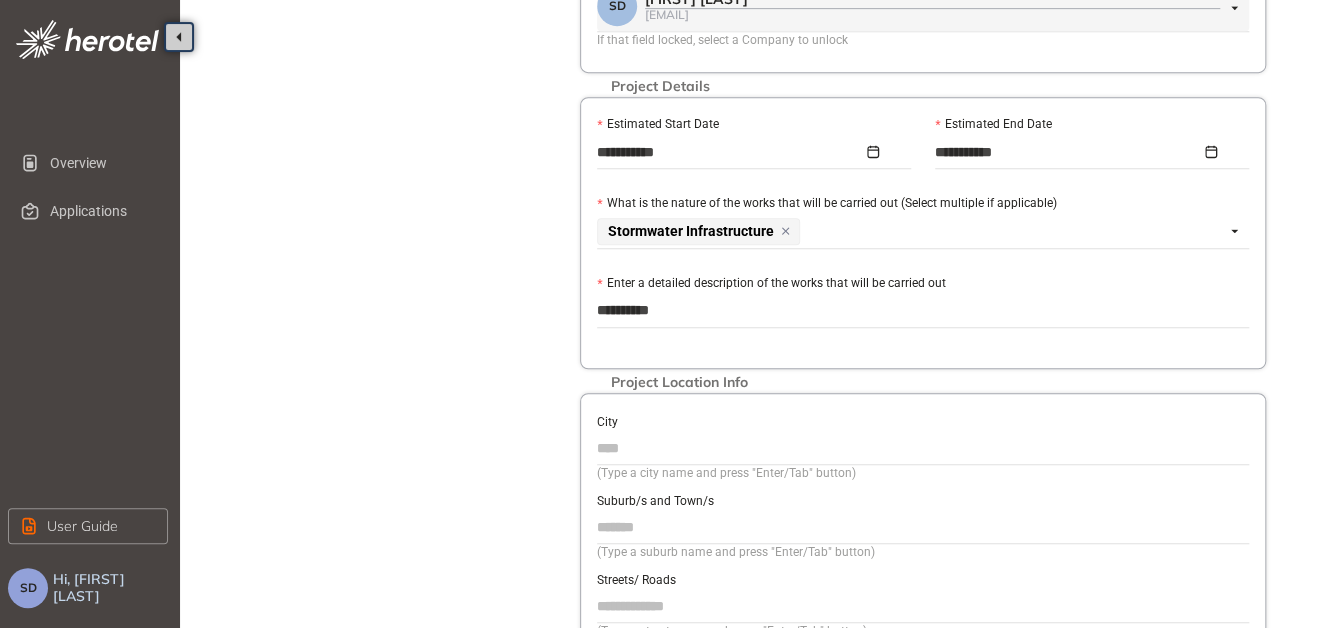 type on "**********" 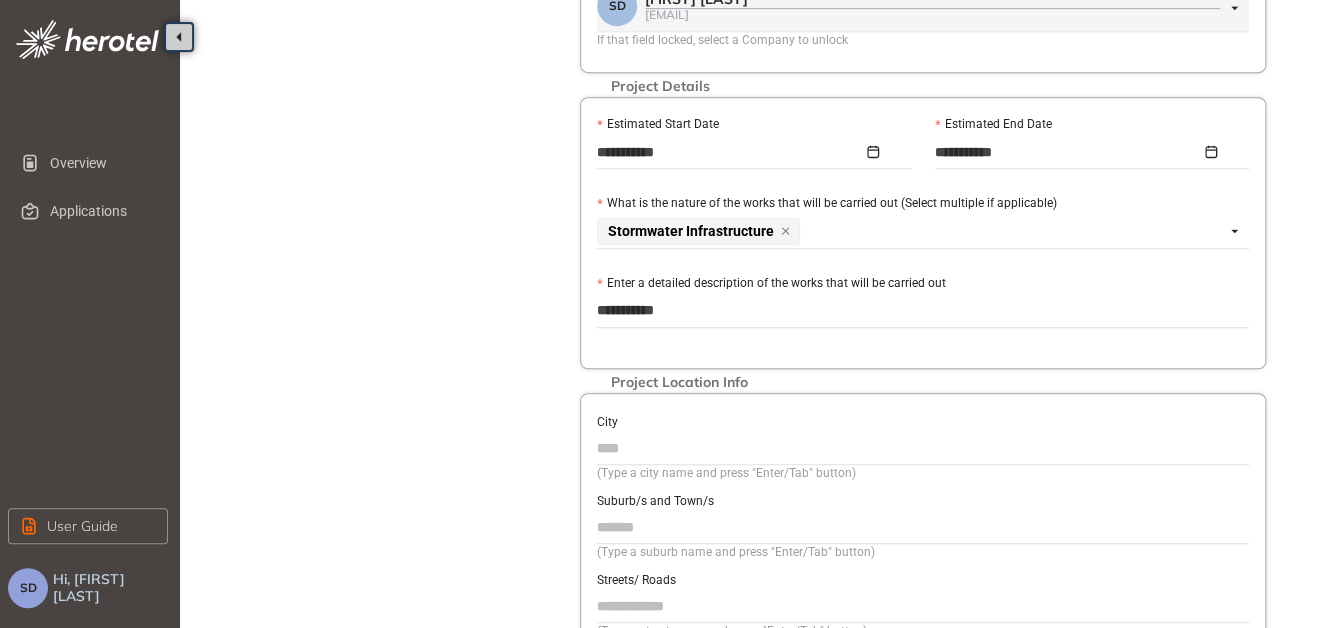 type on "**********" 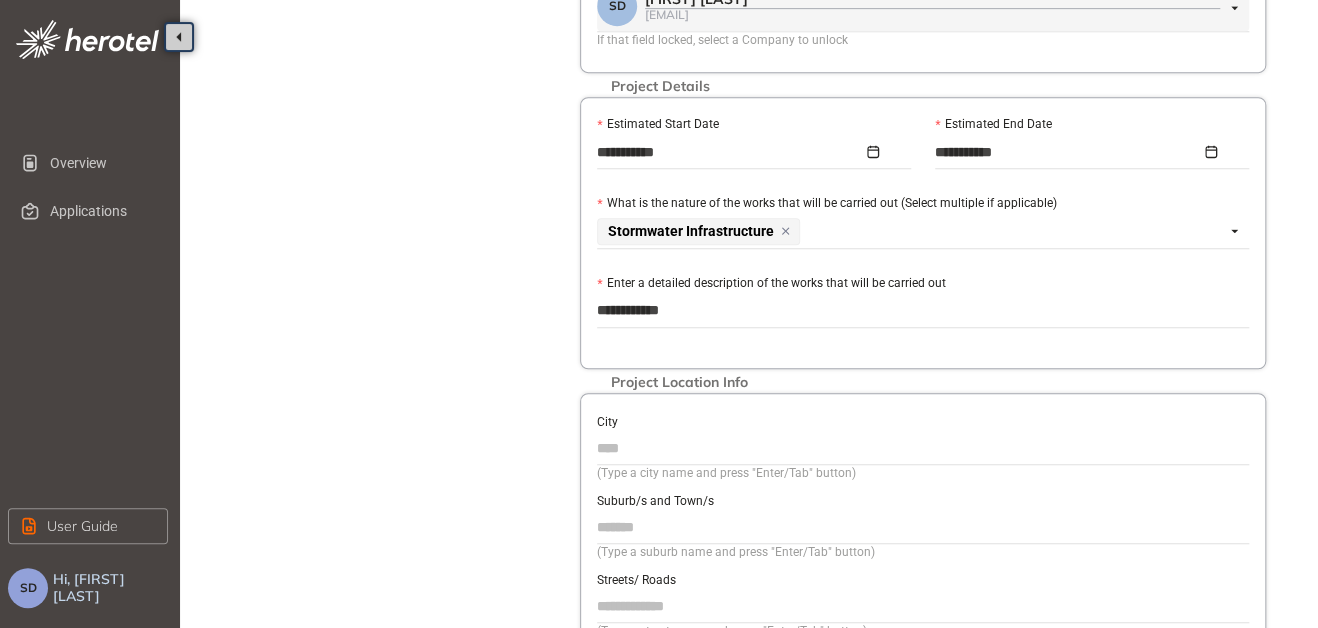 type on "**********" 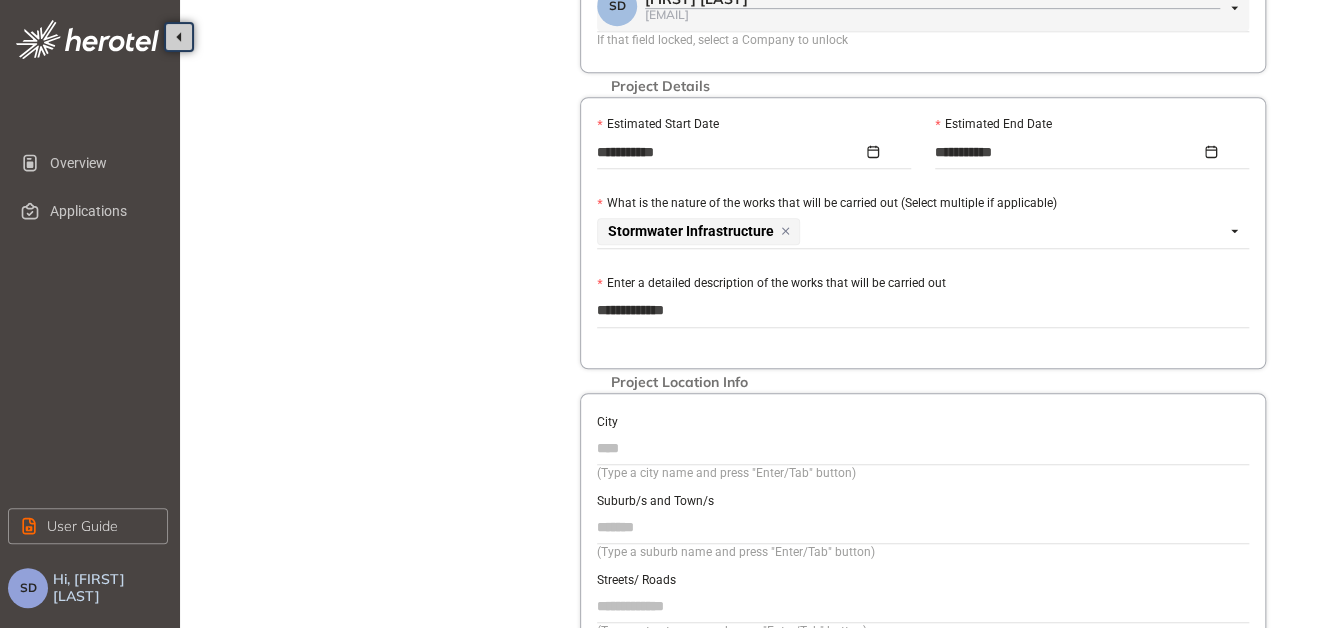 type on "**********" 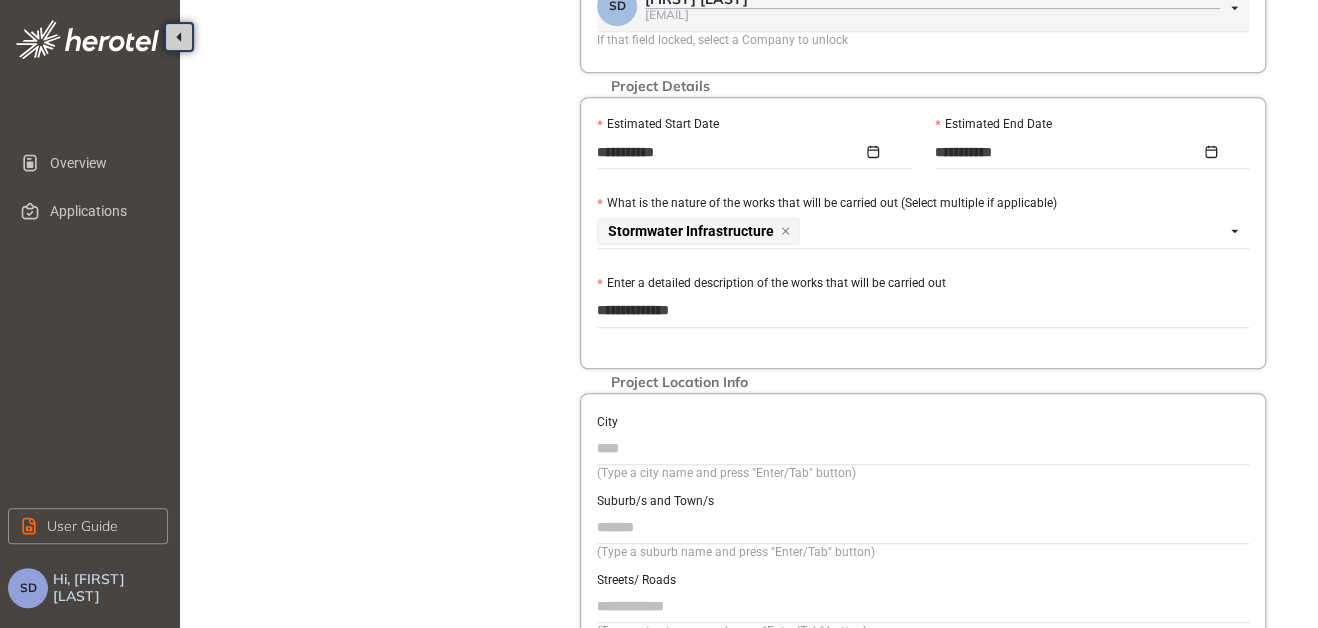 type on "**********" 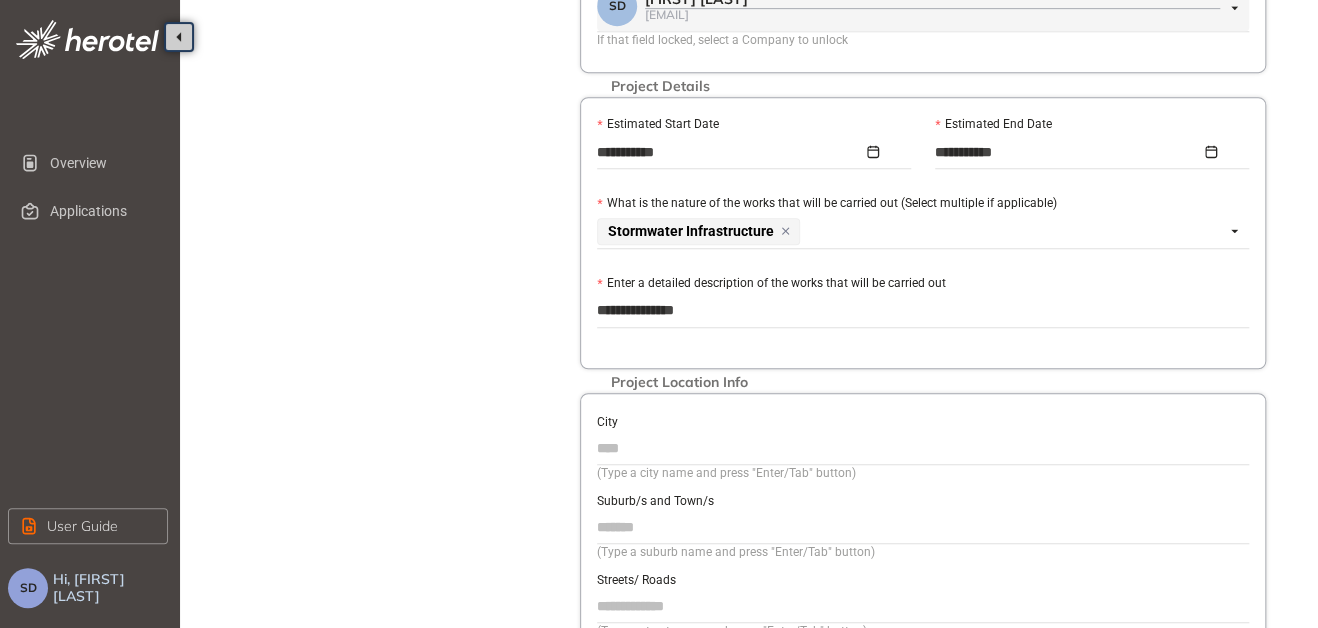 type on "**********" 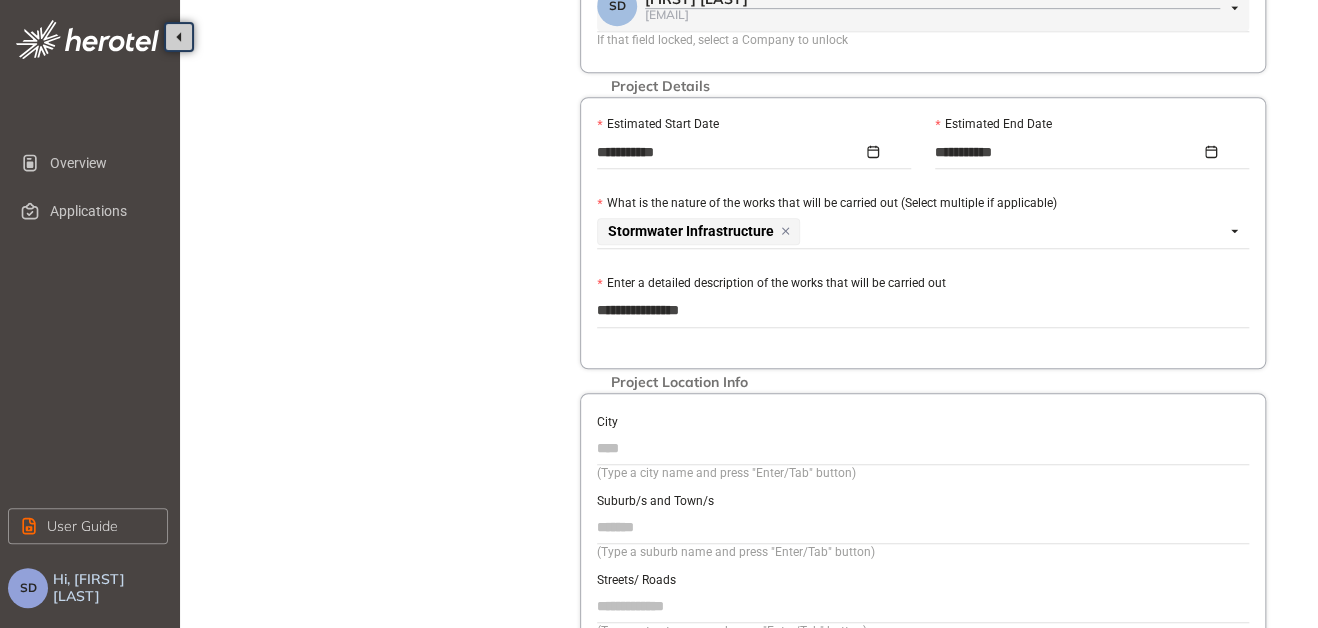 type on "**********" 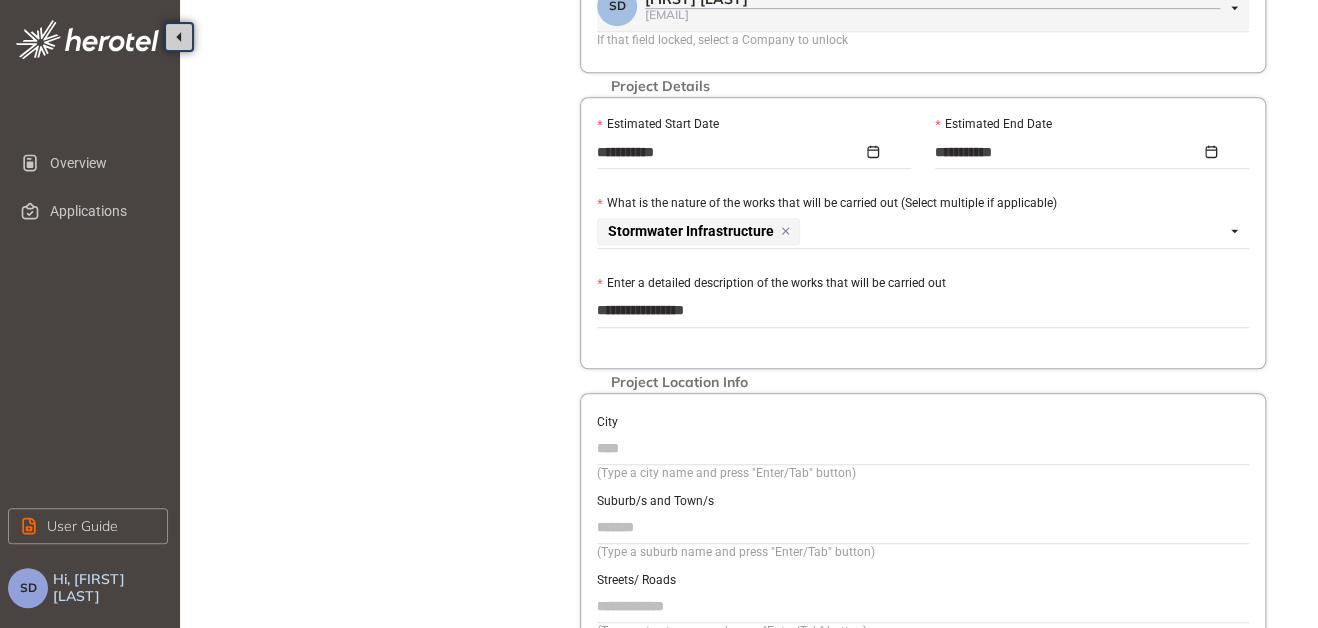 type on "**********" 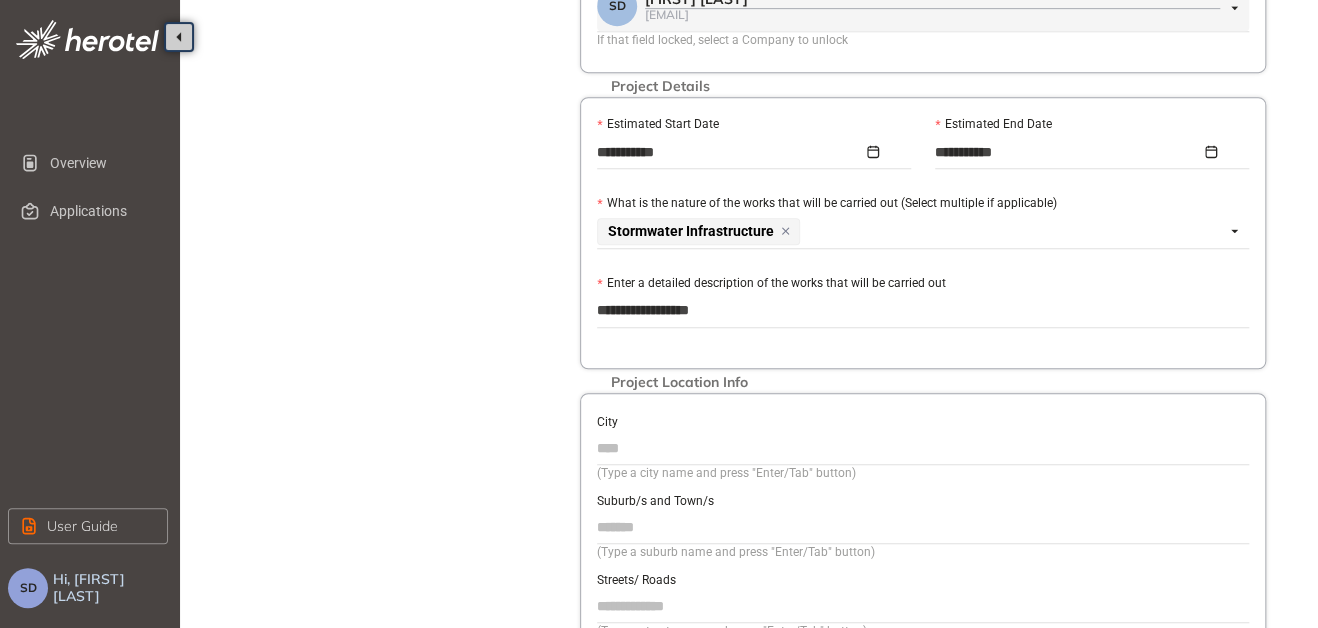 type on "**********" 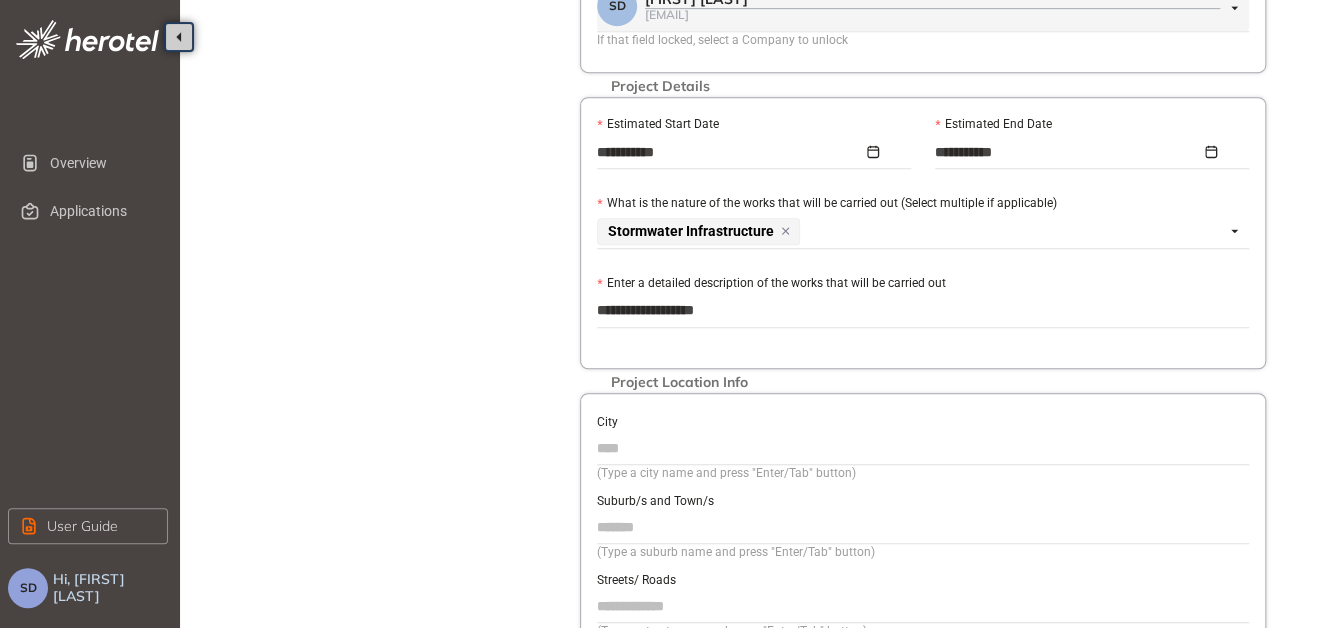type on "**********" 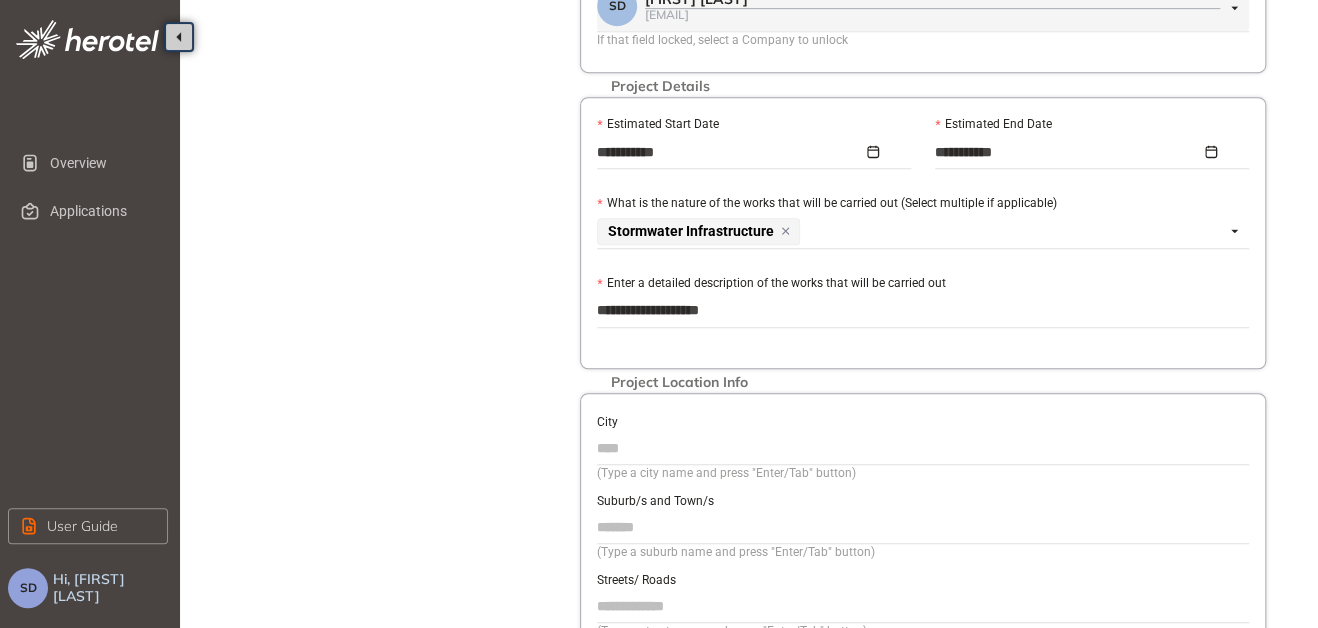 type on "**********" 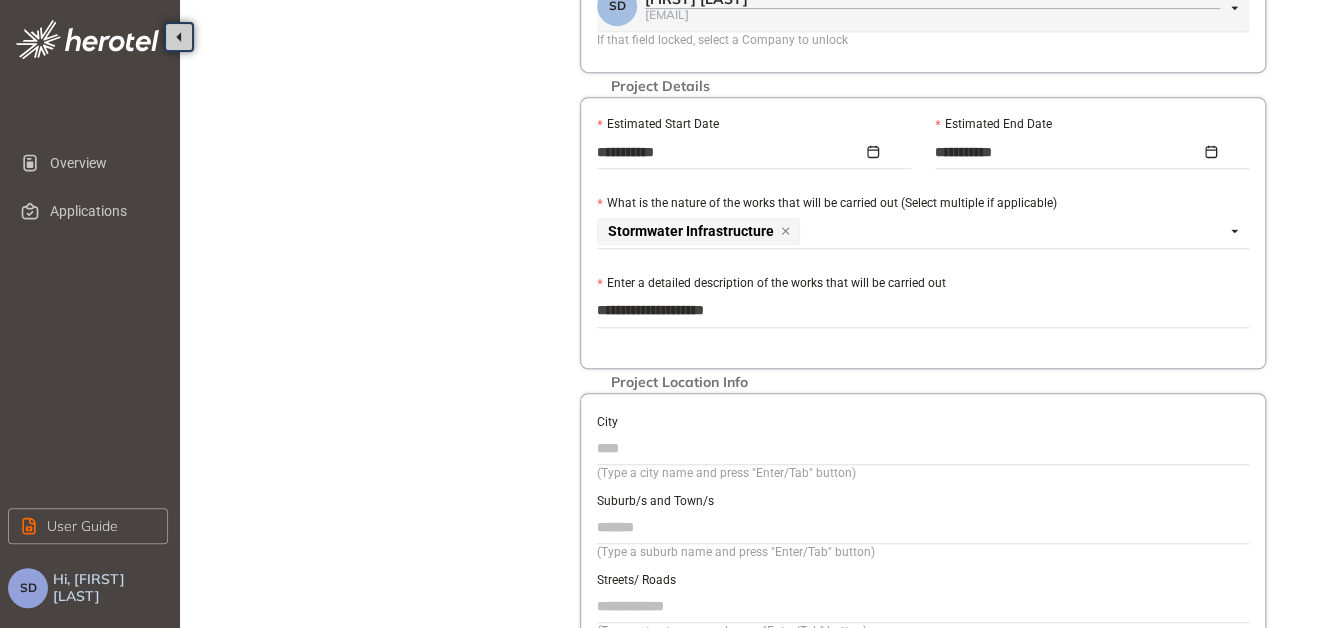 type on "**********" 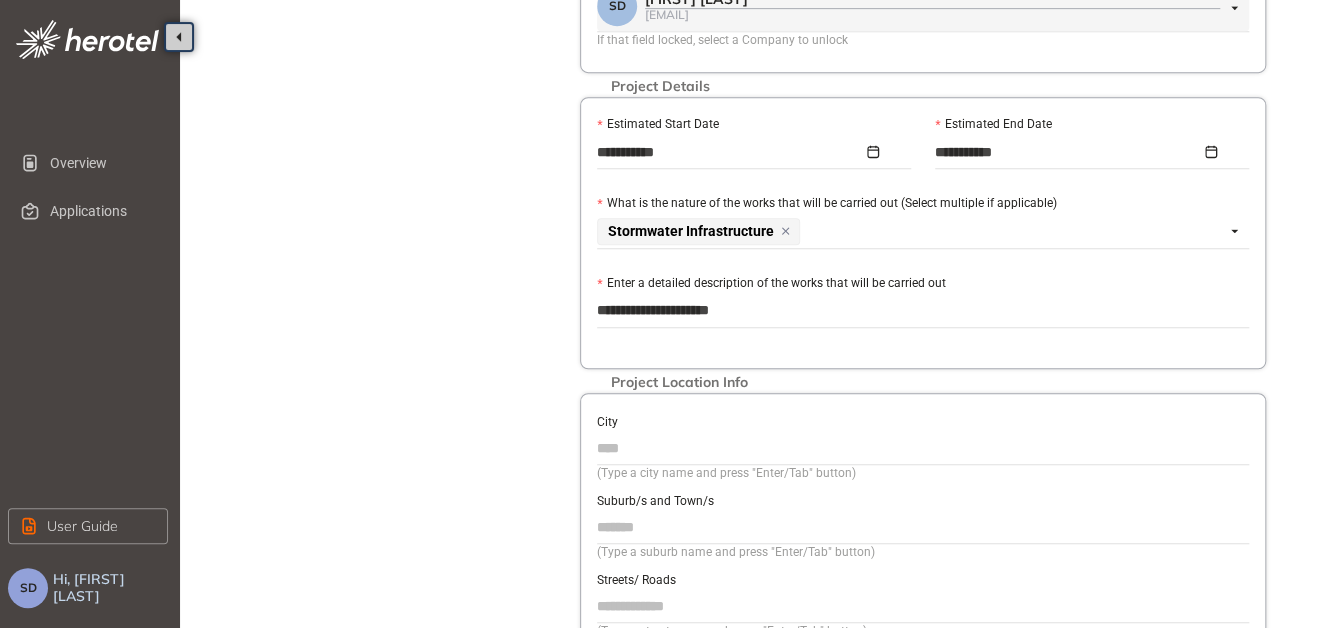 type on "**********" 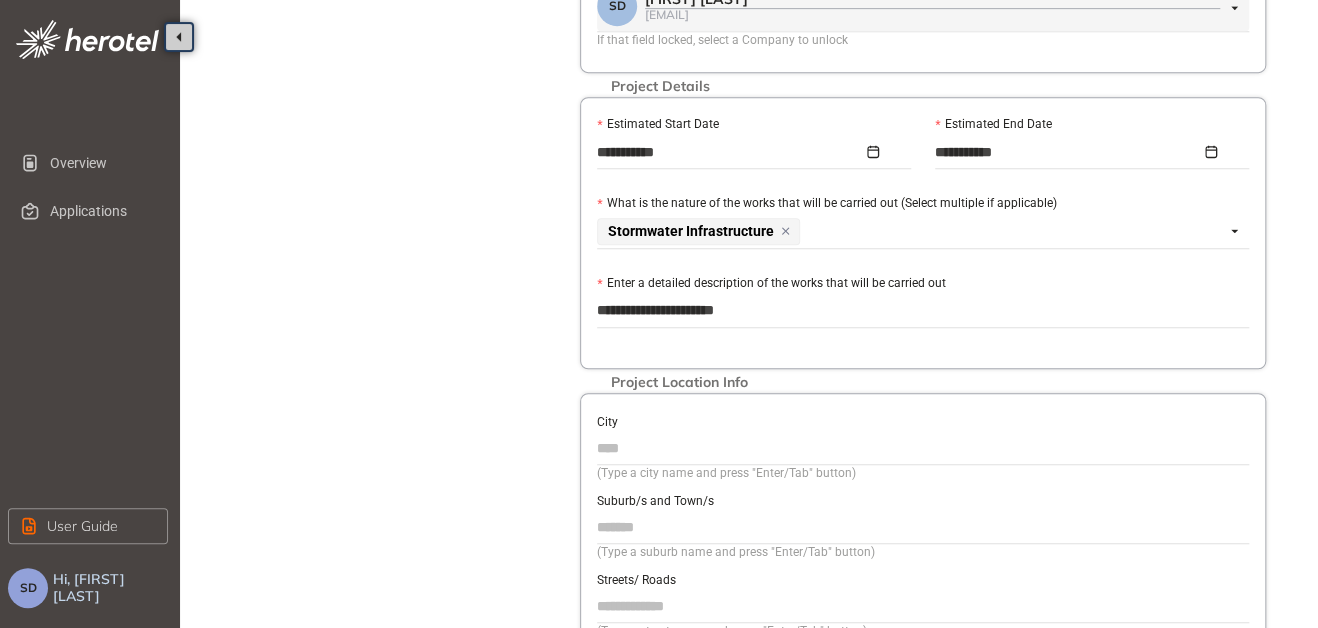 type on "**********" 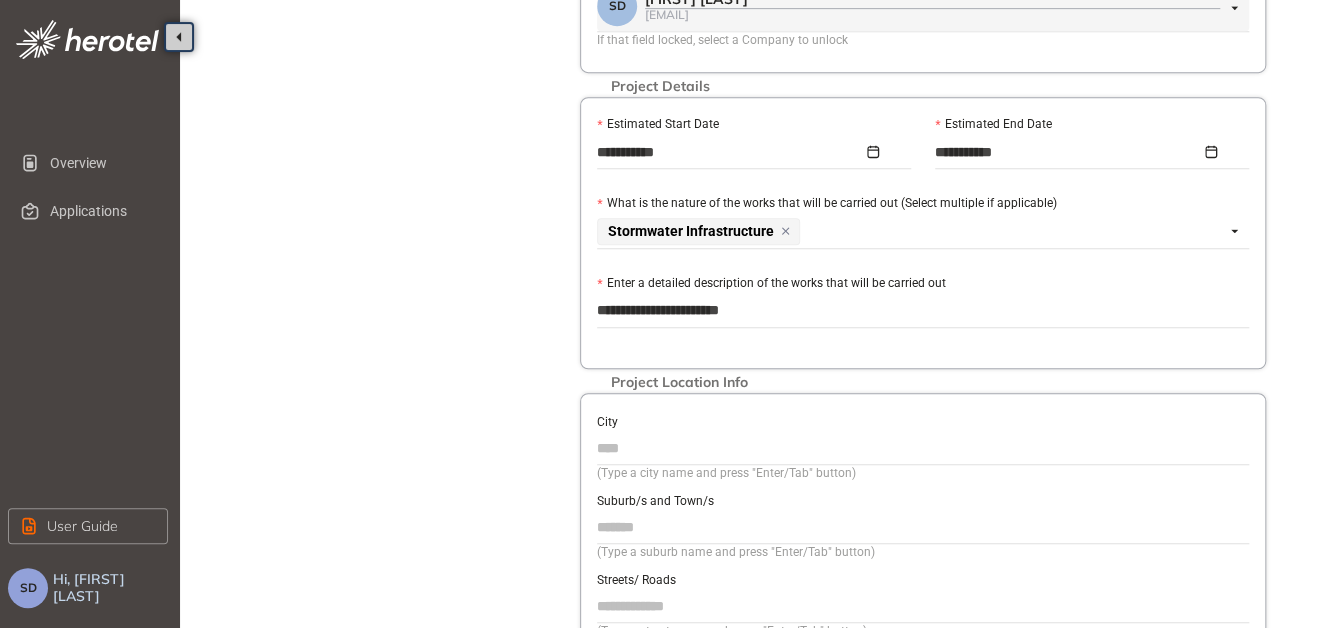 type on "**********" 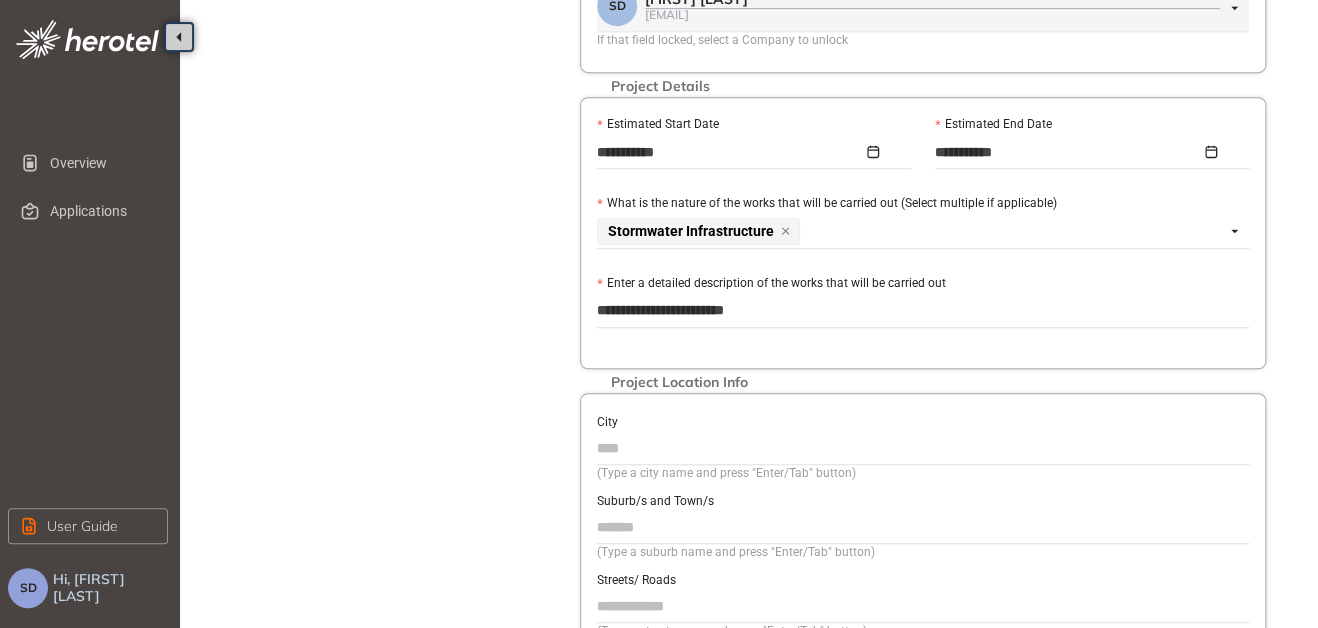 type on "**********" 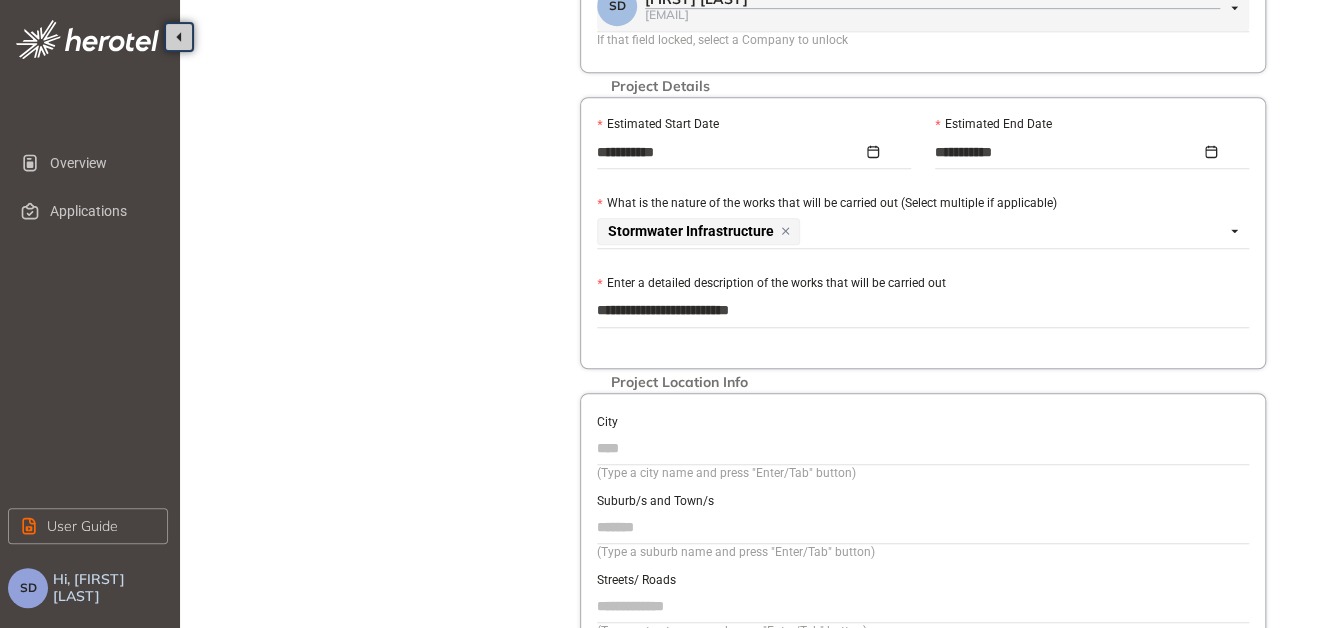 type on "**********" 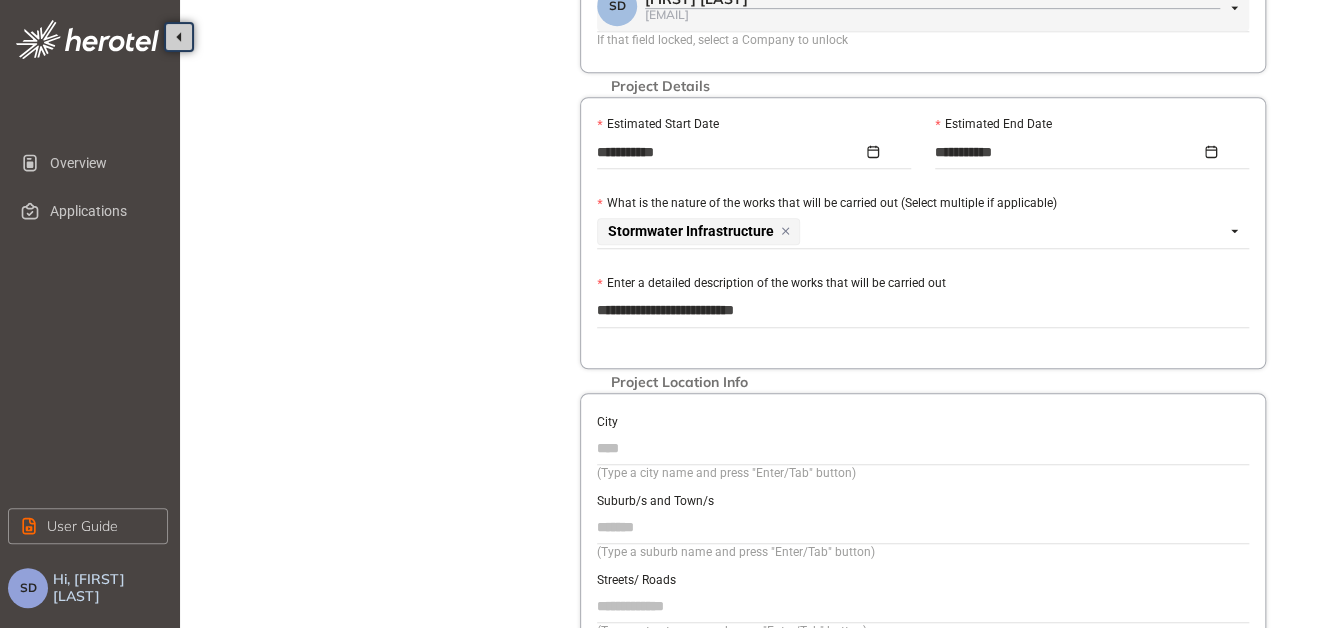 type on "**********" 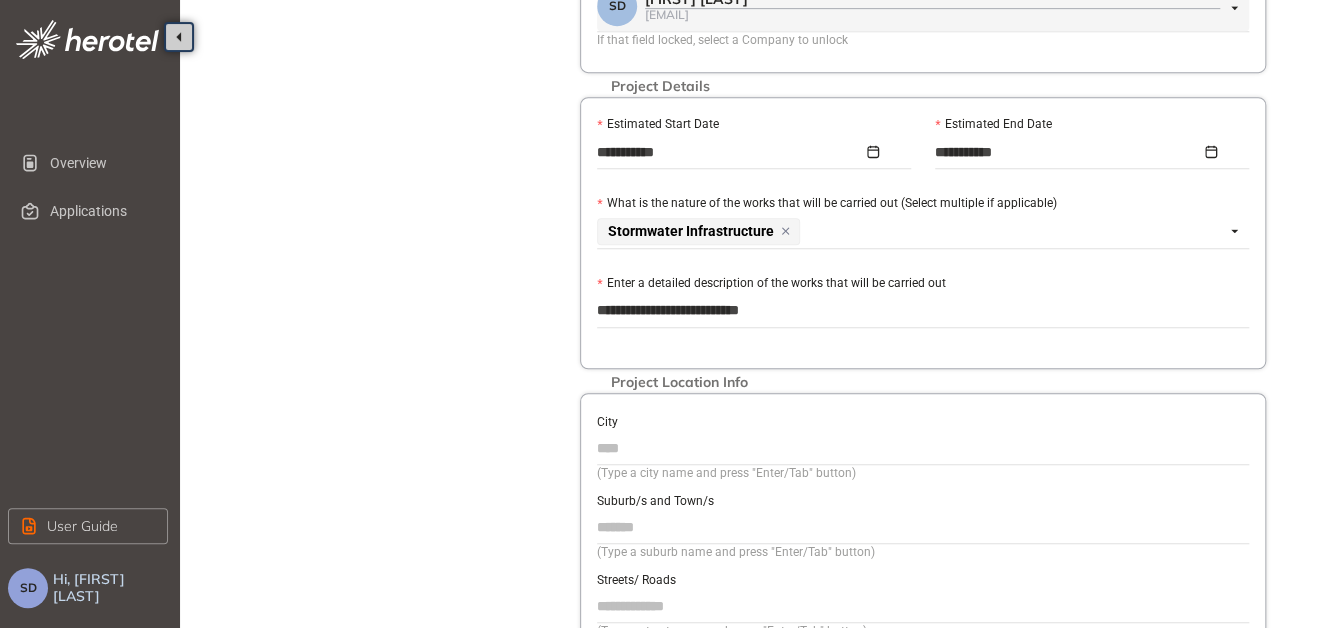 type on "**********" 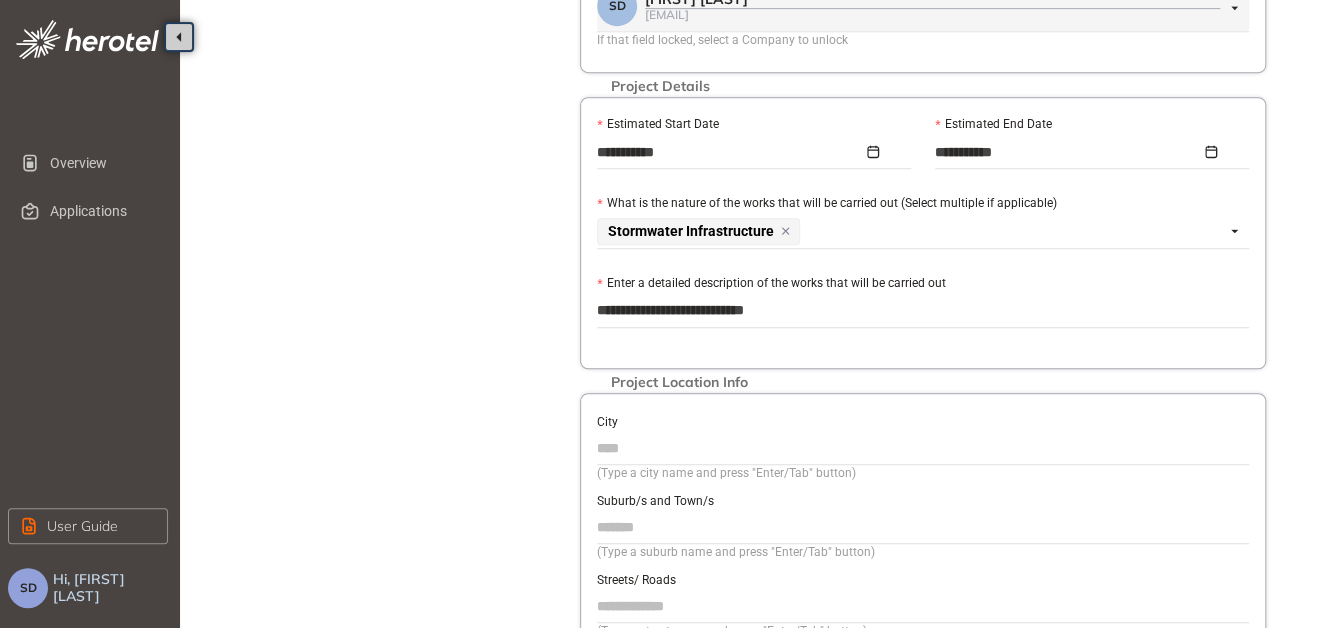 type on "**********" 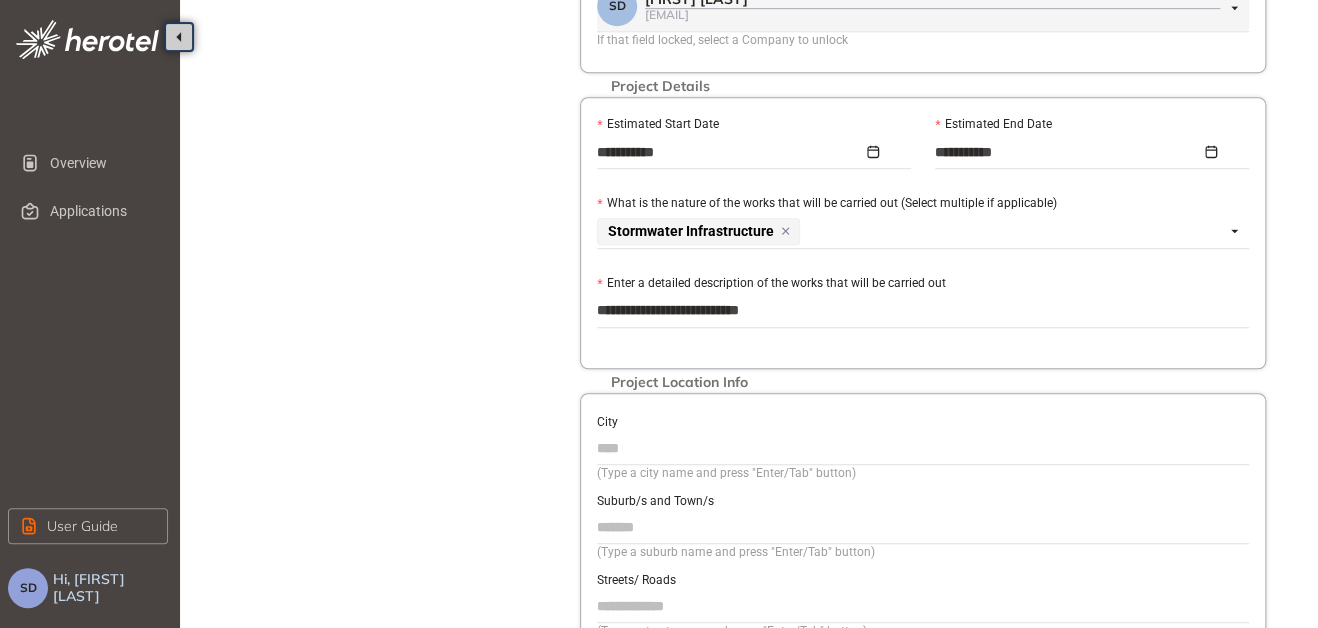 type on "**********" 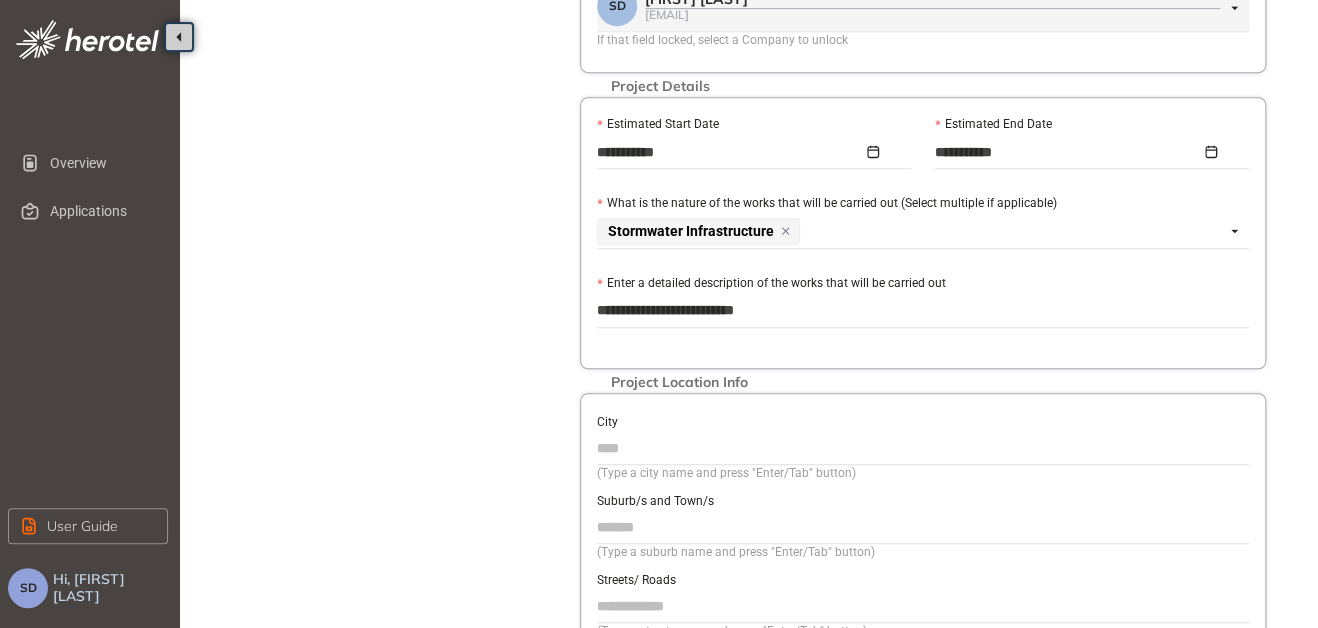 type on "**********" 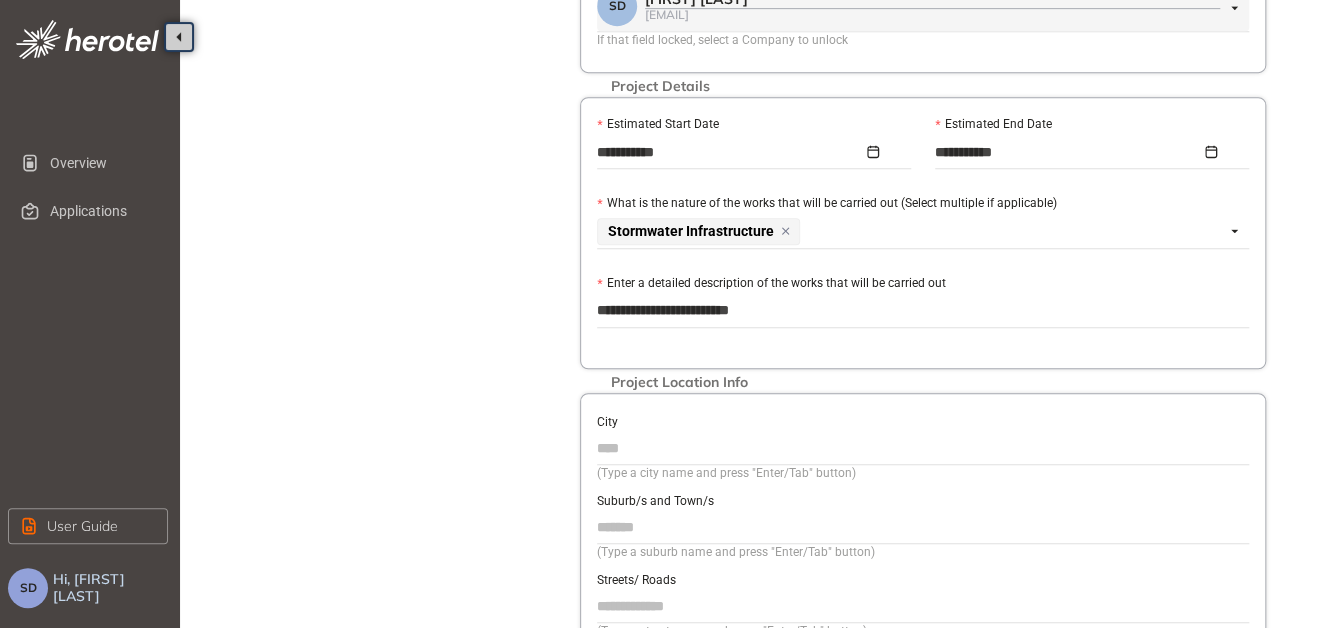 type on "**********" 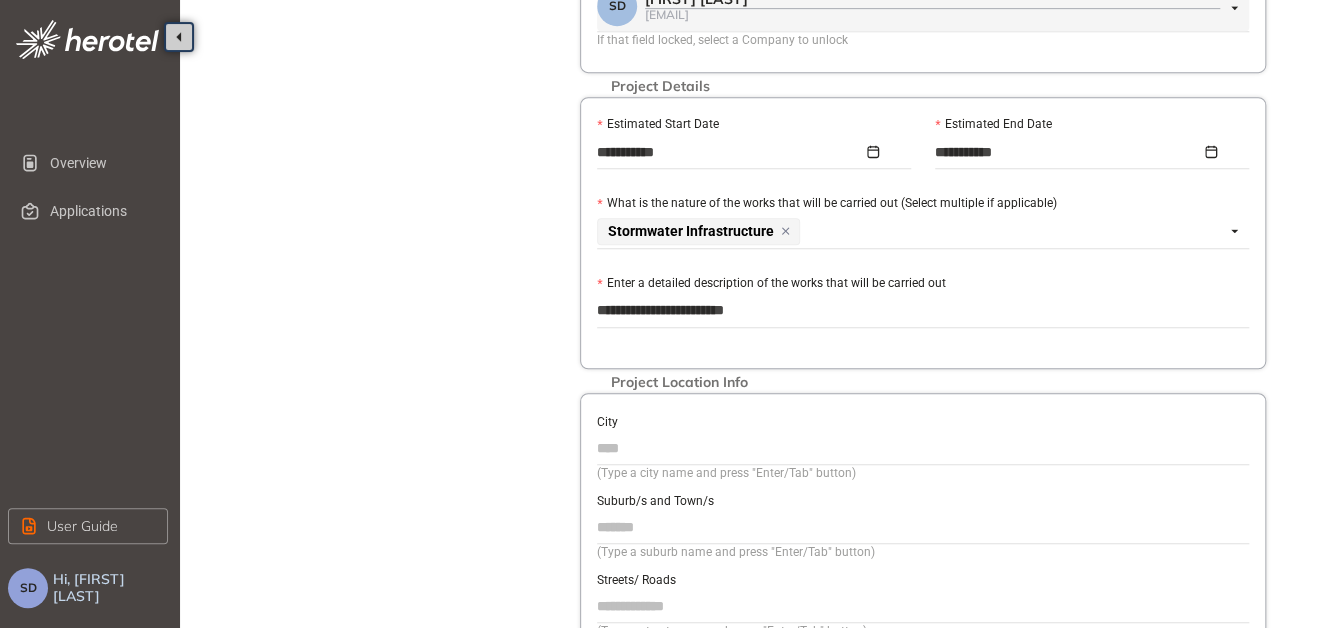 type on "**********" 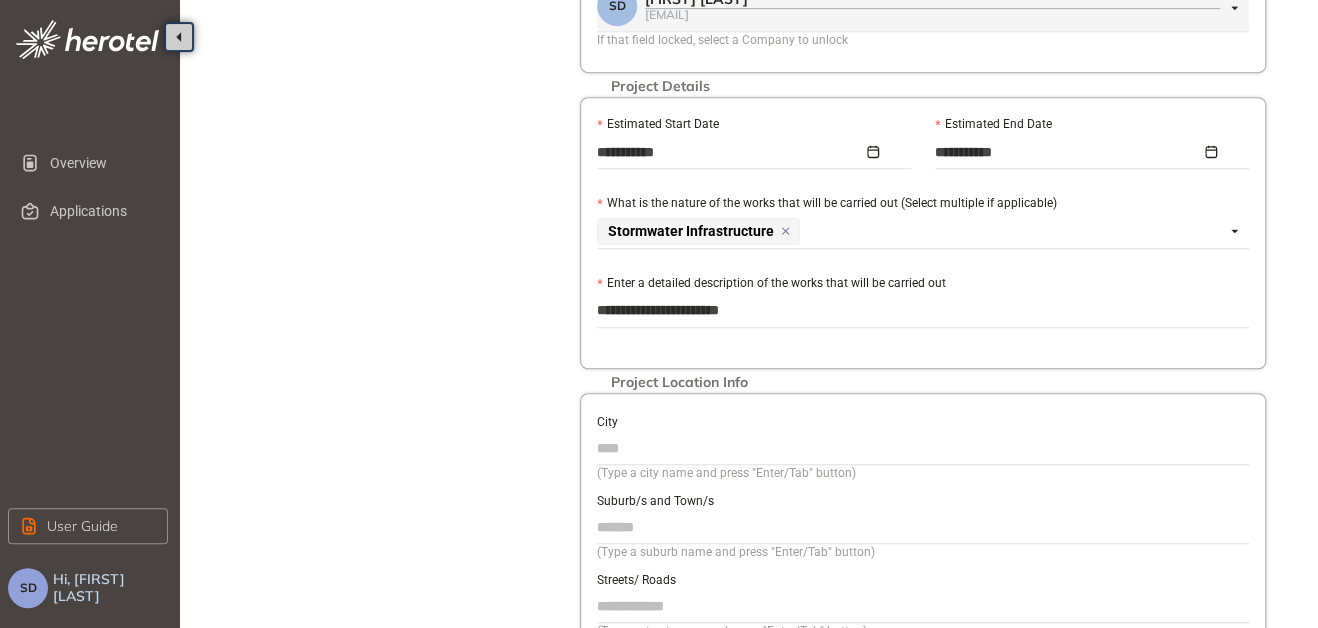 type on "**********" 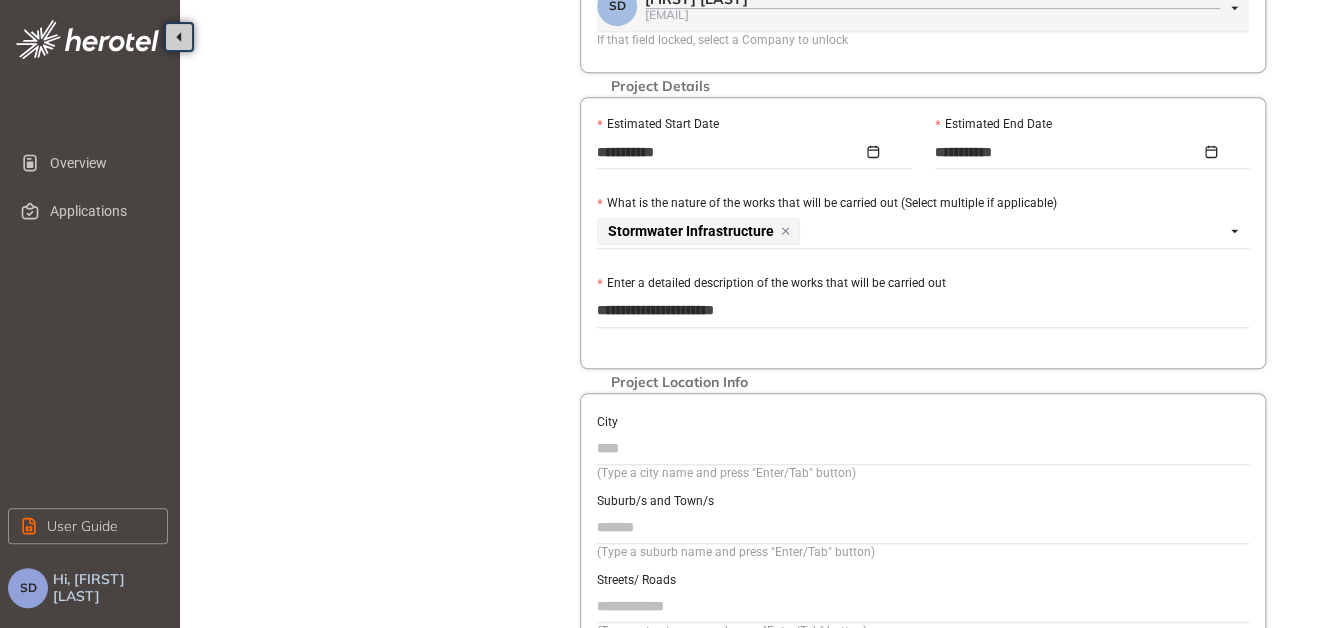 type on "**********" 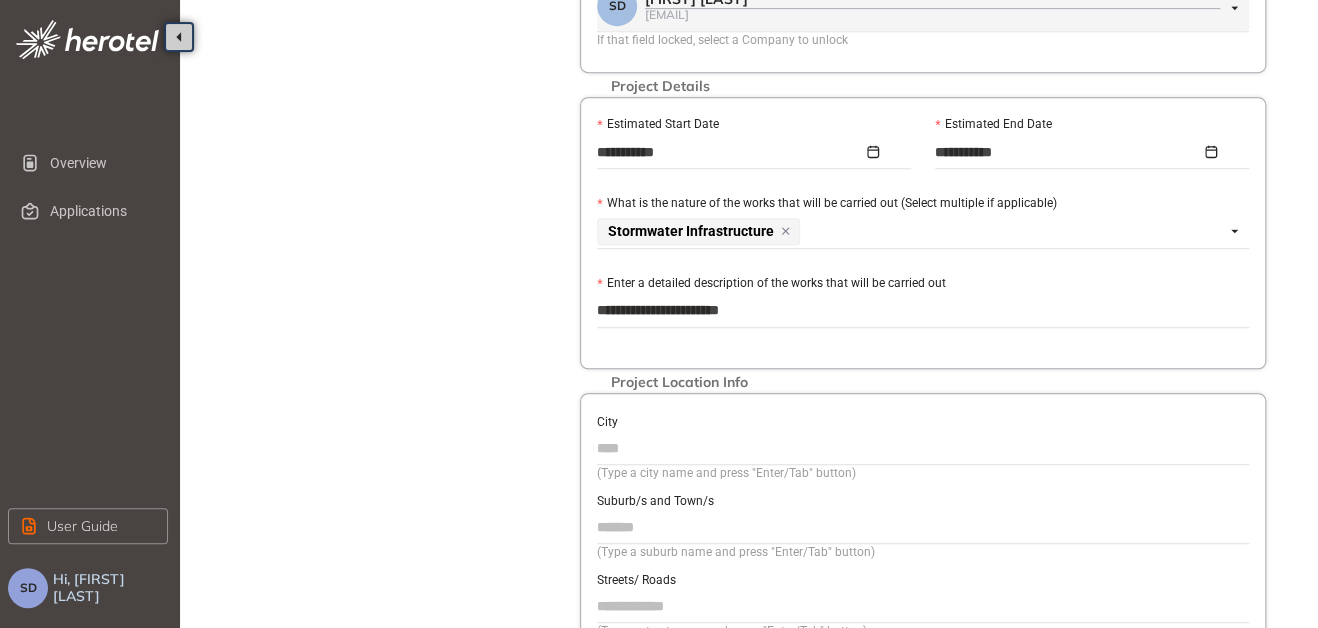 type on "**********" 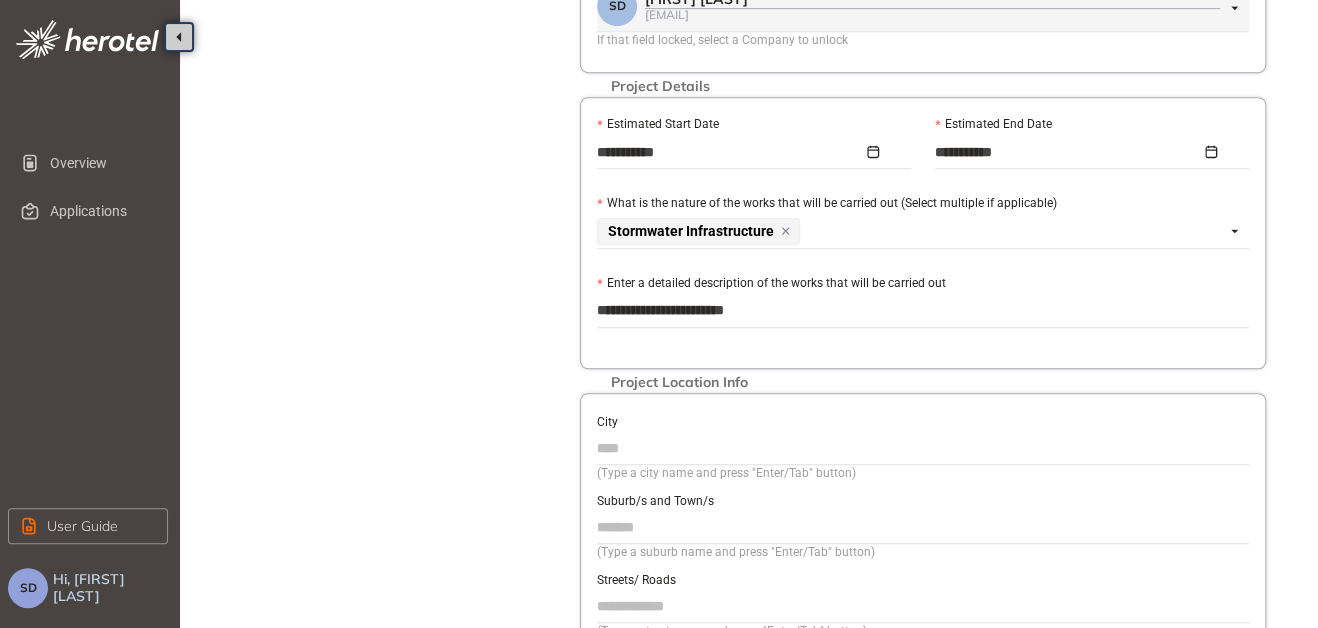 type on "**********" 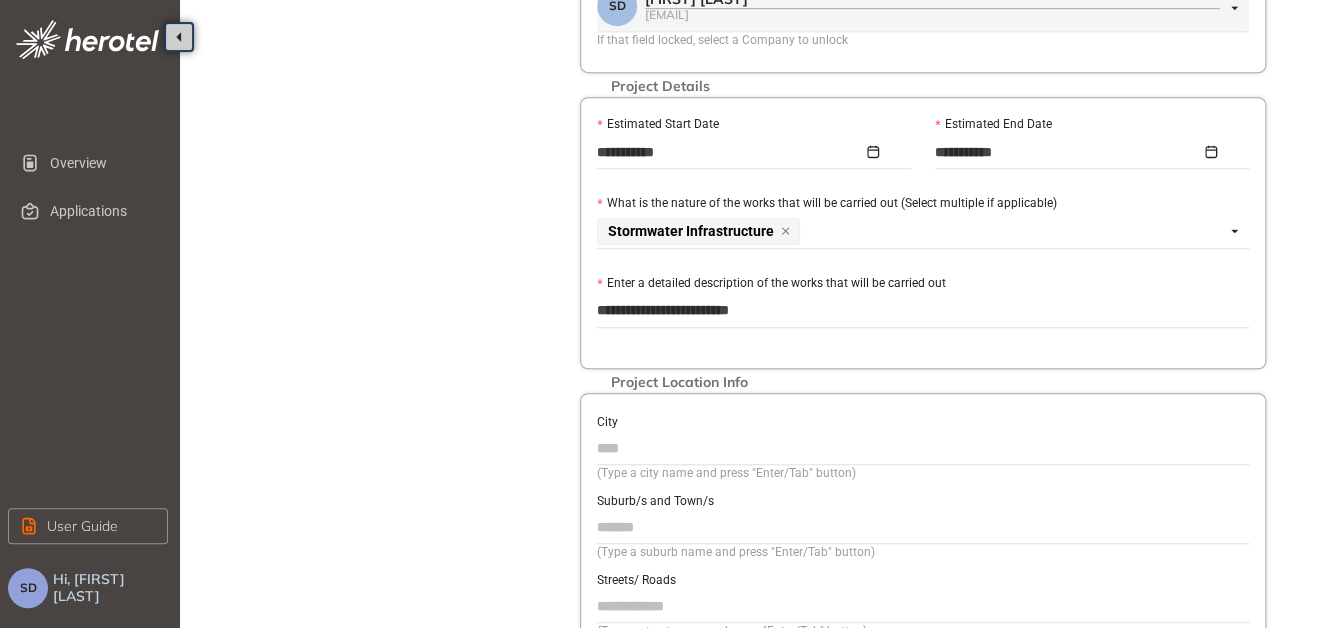 type on "**********" 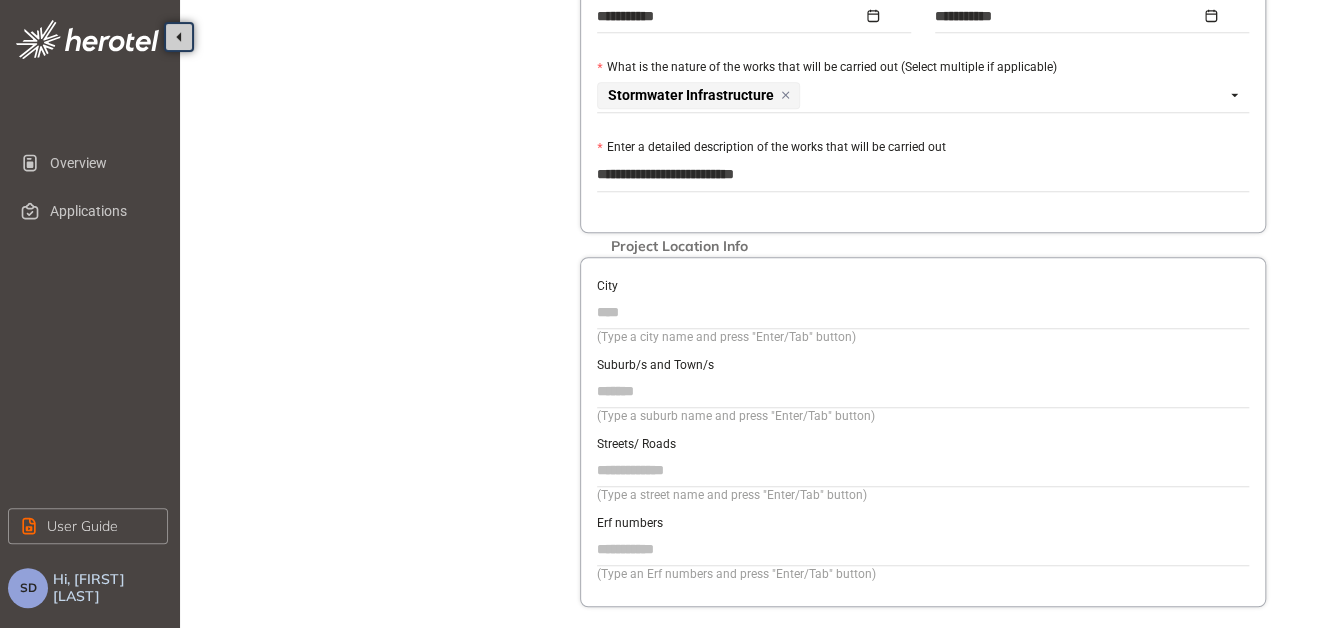 scroll, scrollTop: 700, scrollLeft: 0, axis: vertical 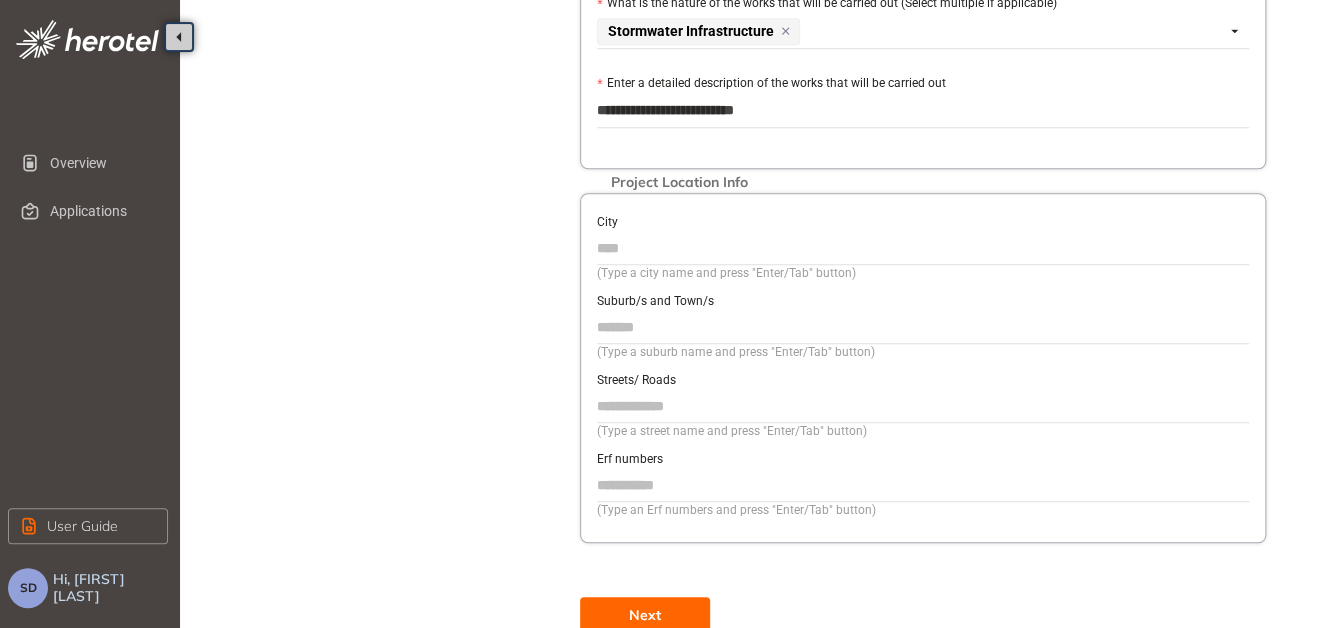type on "**********" 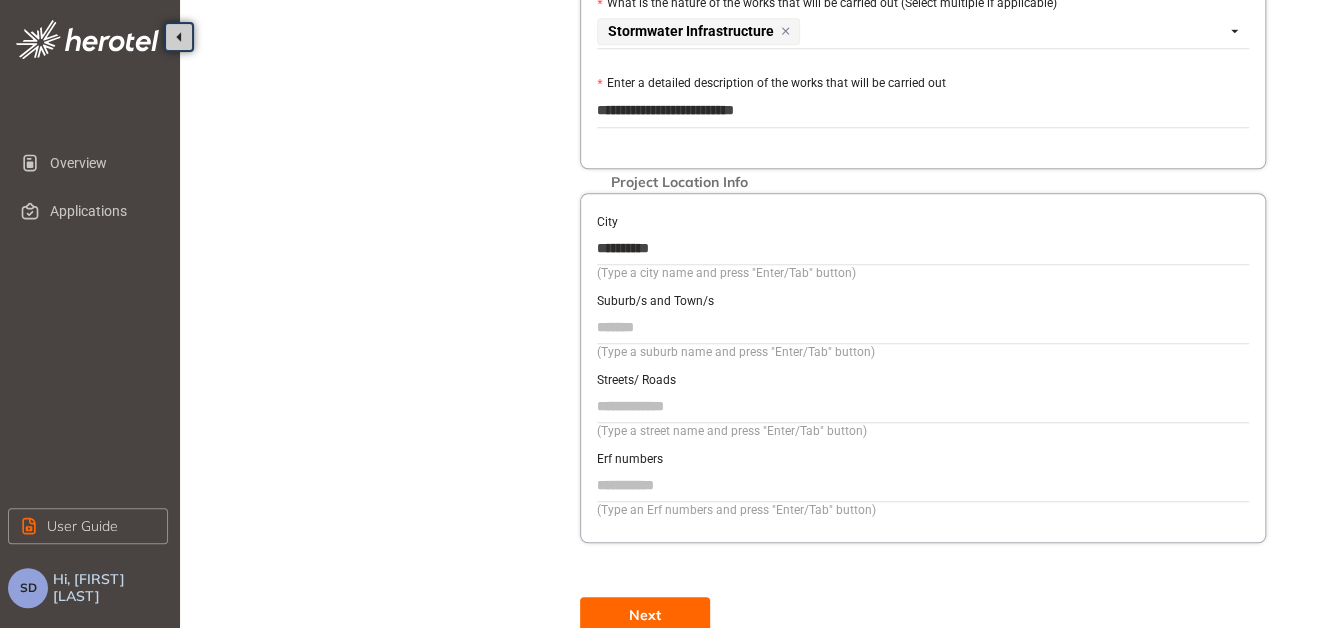 type on "*********" 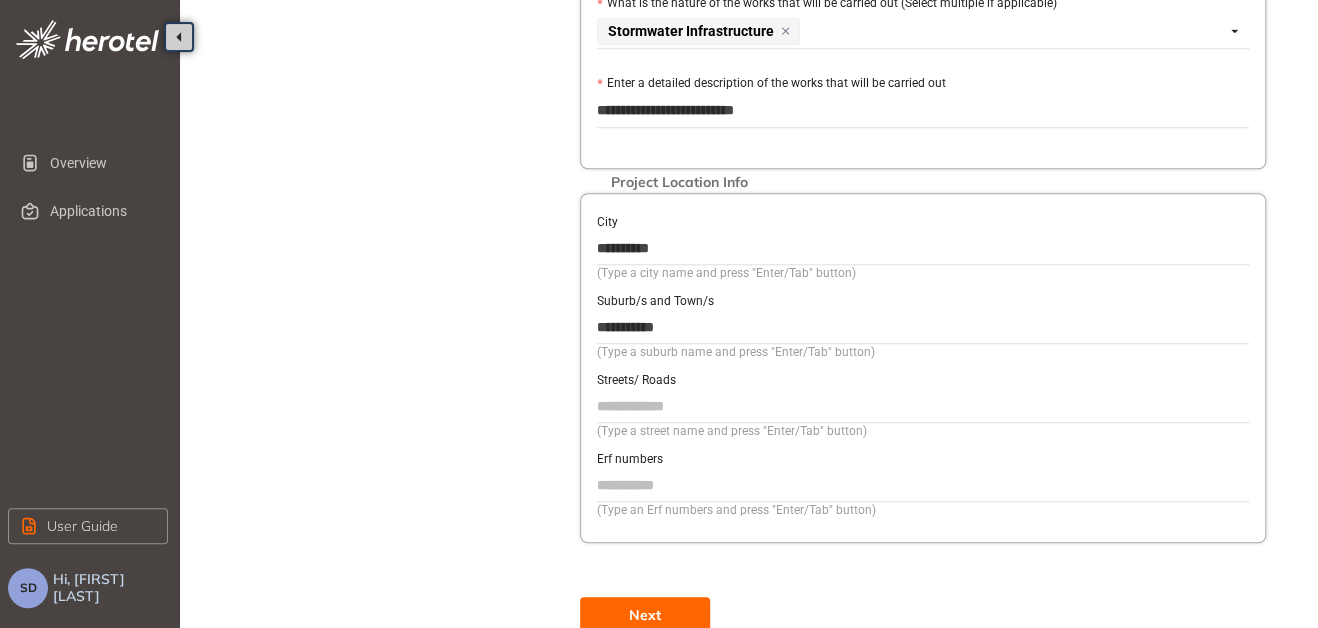 type on "**********" 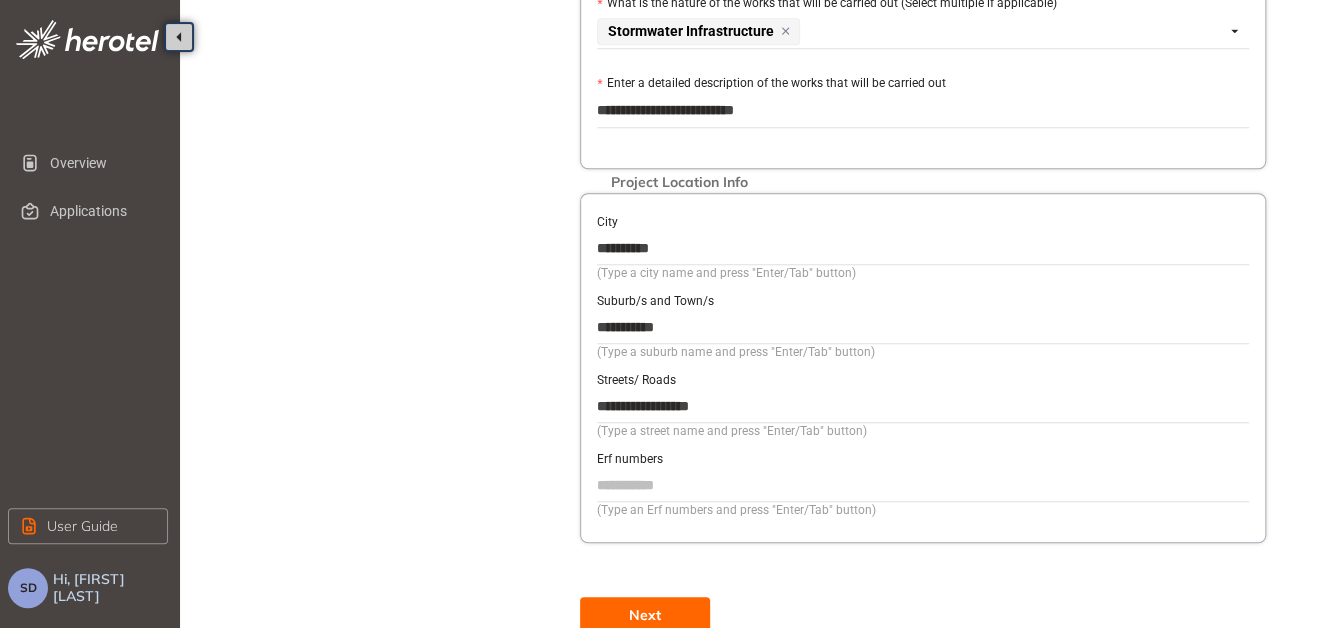 type on "**********" 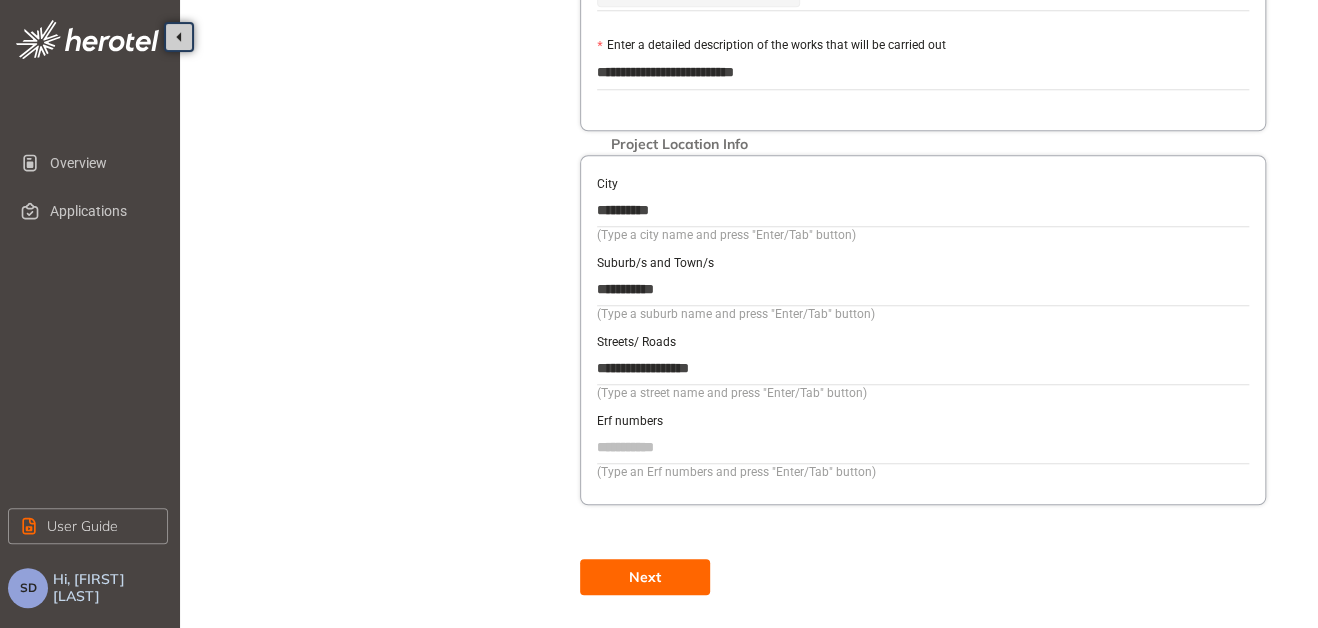 scroll, scrollTop: 752, scrollLeft: 0, axis: vertical 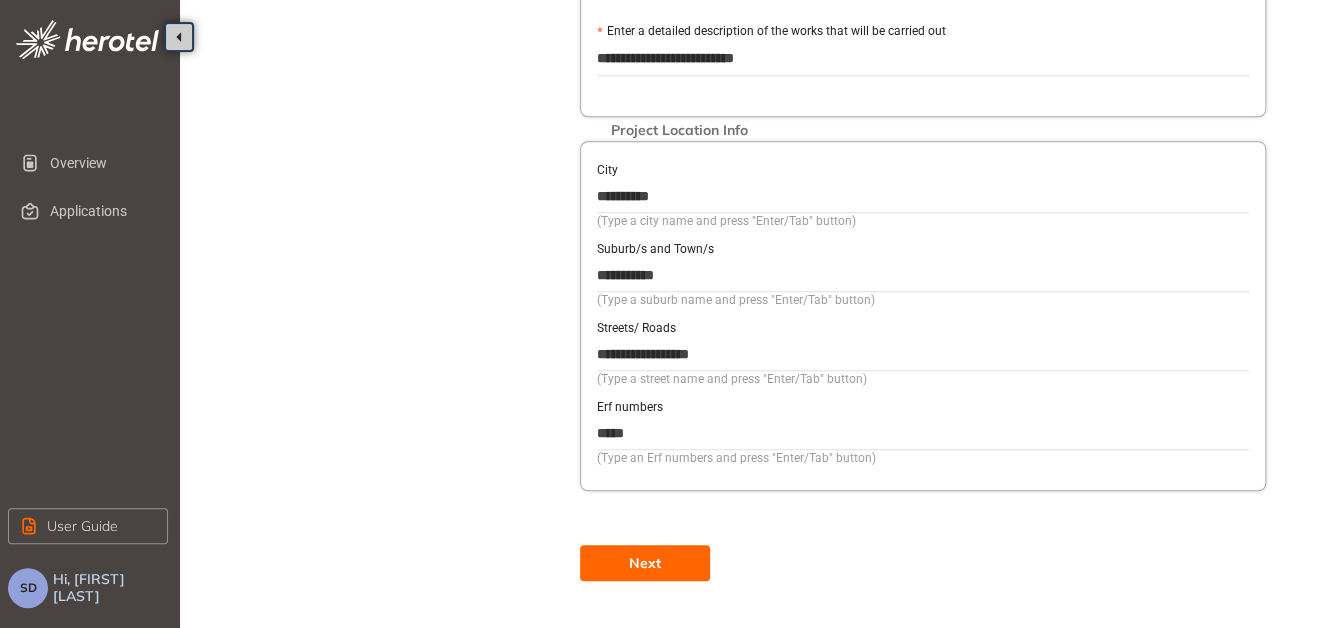 type on "*****" 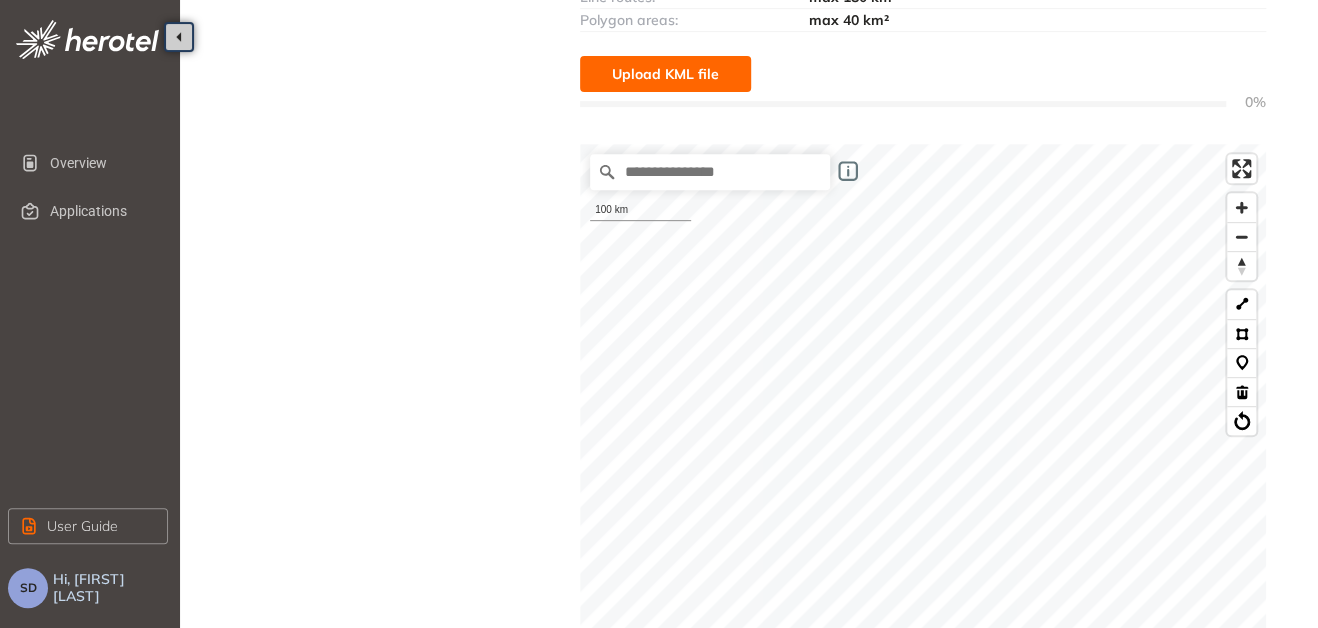scroll, scrollTop: 89, scrollLeft: 0, axis: vertical 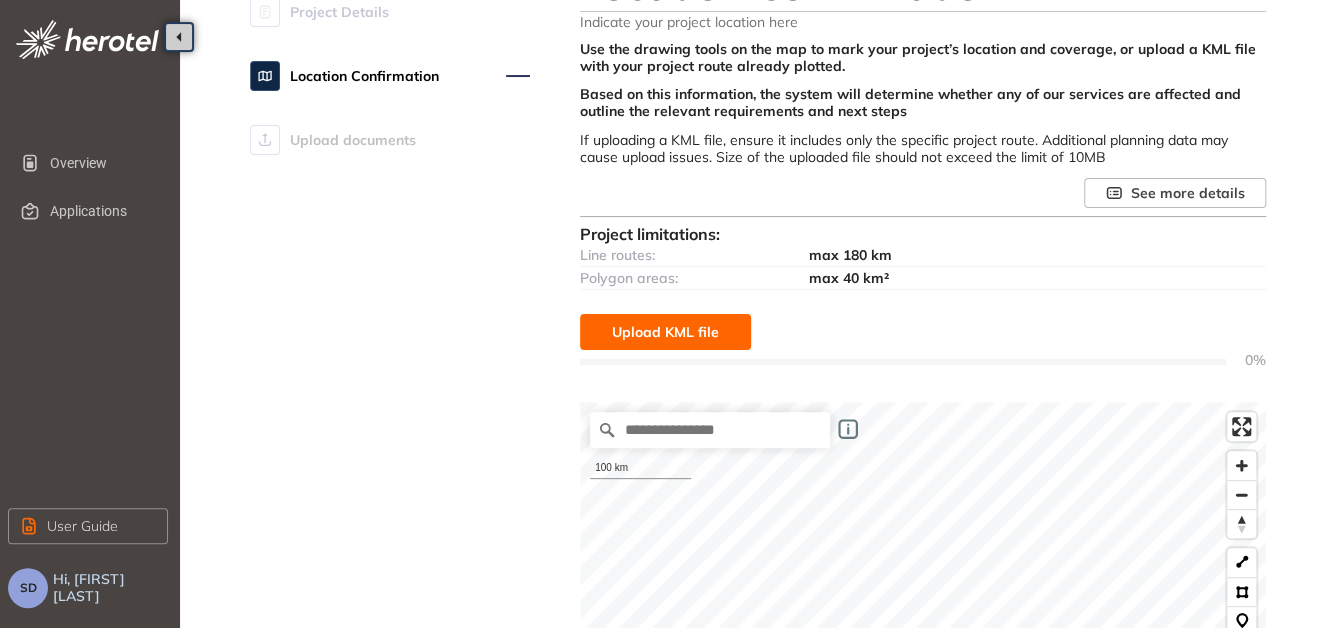 click on "Upload KML file" at bounding box center [665, 332] 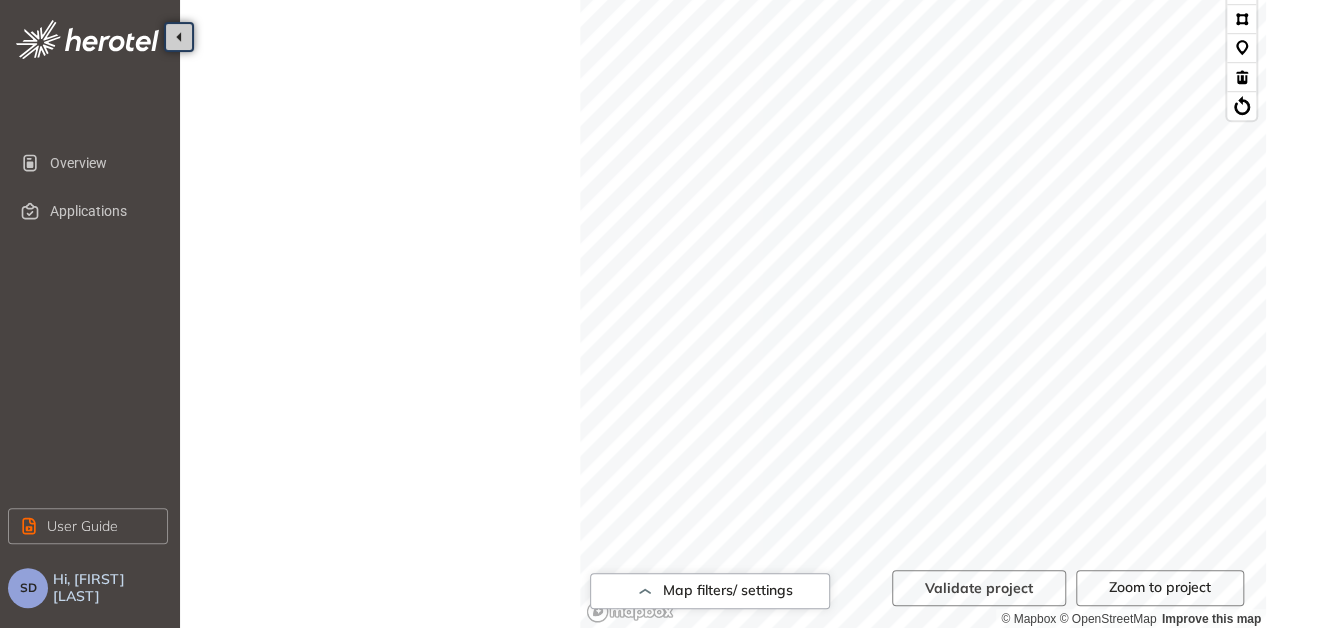 scroll, scrollTop: 689, scrollLeft: 0, axis: vertical 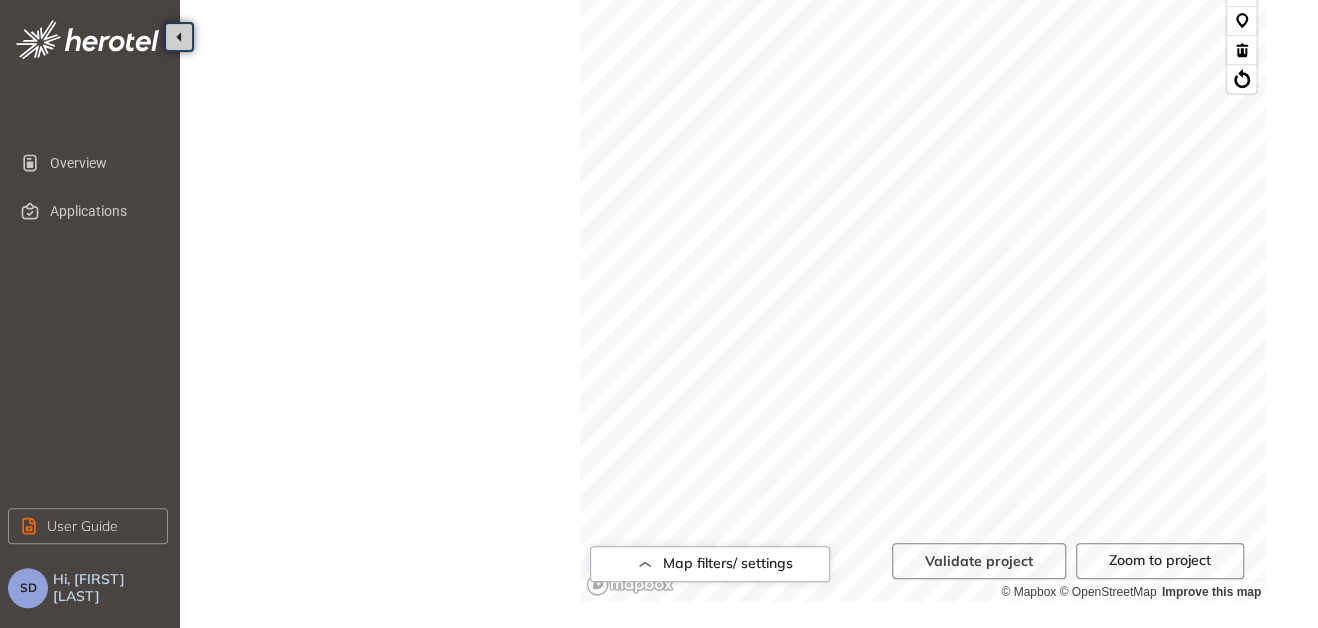 drag, startPoint x: 1143, startPoint y: 622, endPoint x: 1025, endPoint y: 637, distance: 118.94957 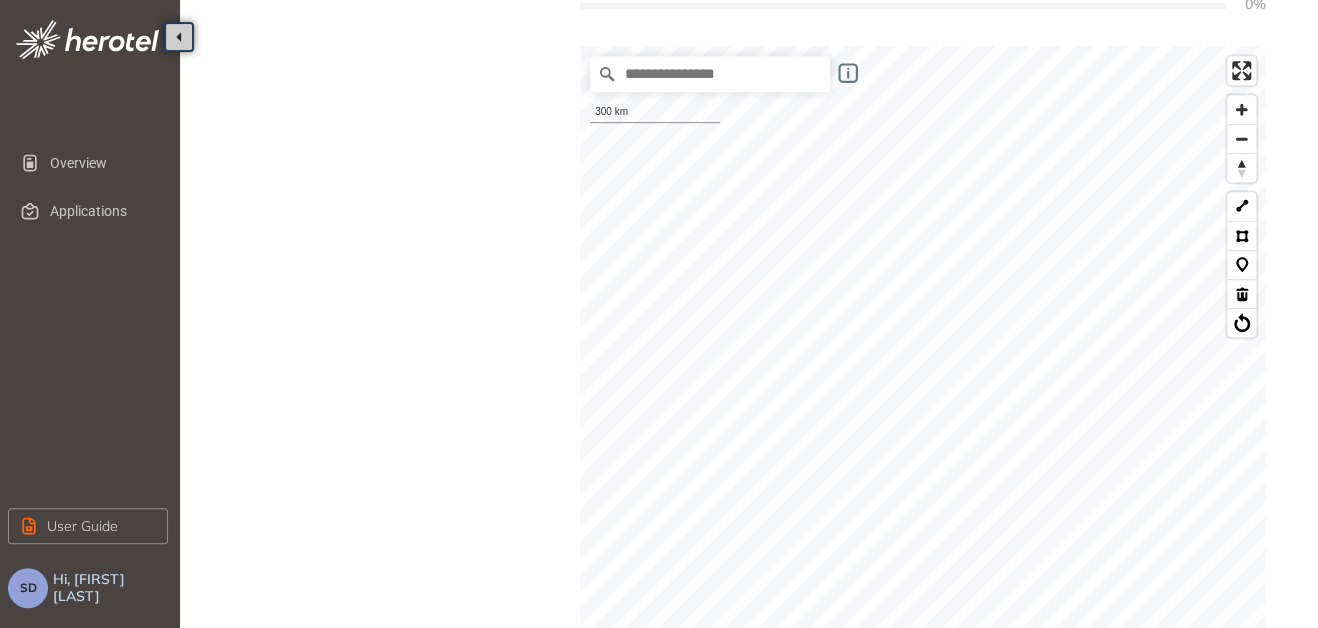 scroll, scrollTop: 385, scrollLeft: 0, axis: vertical 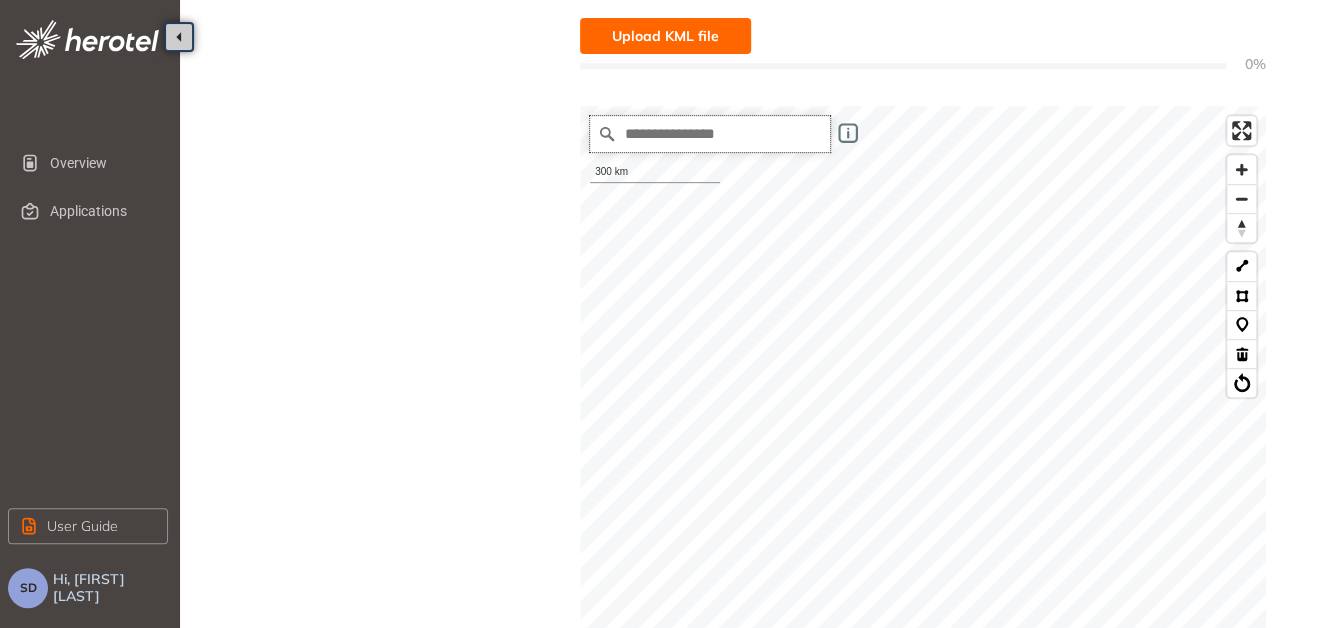click at bounding box center [710, 134] 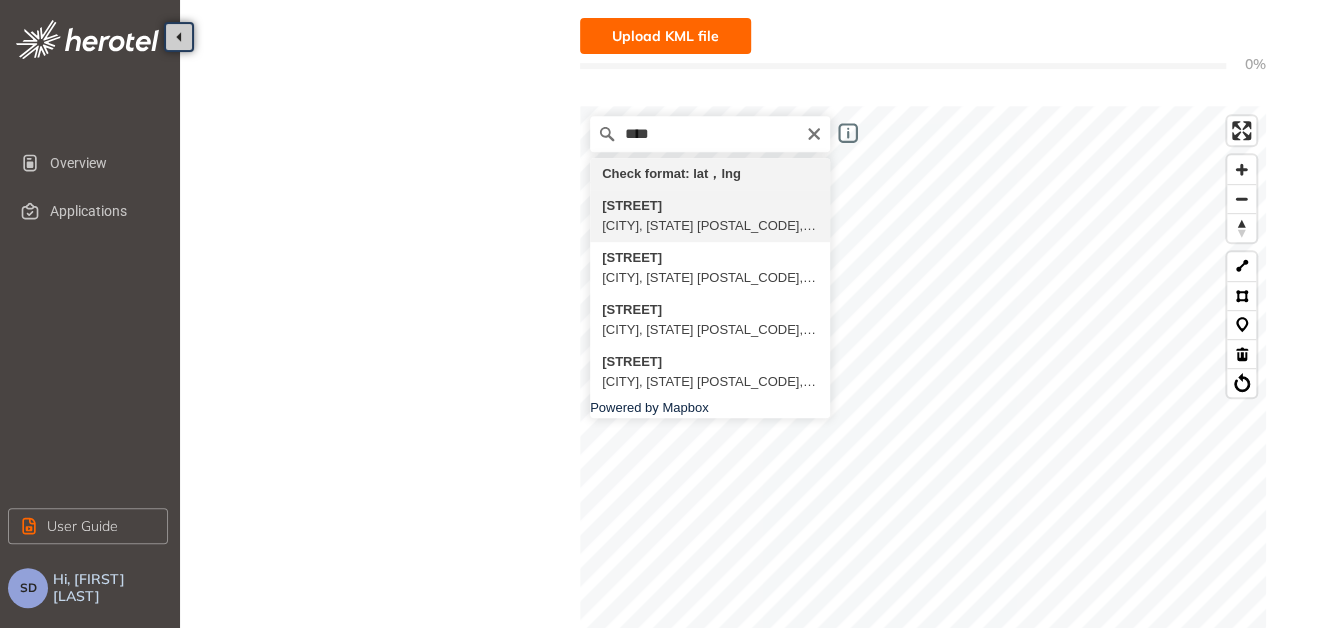 type on "**********" 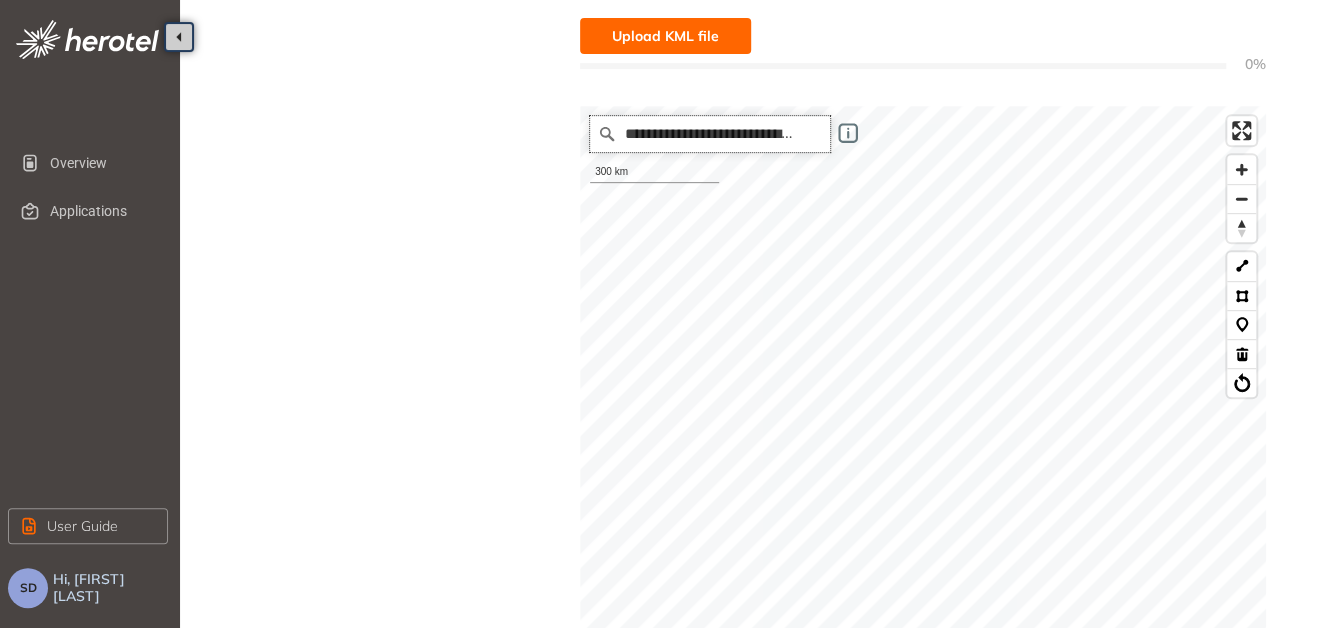 scroll, scrollTop: 0, scrollLeft: 0, axis: both 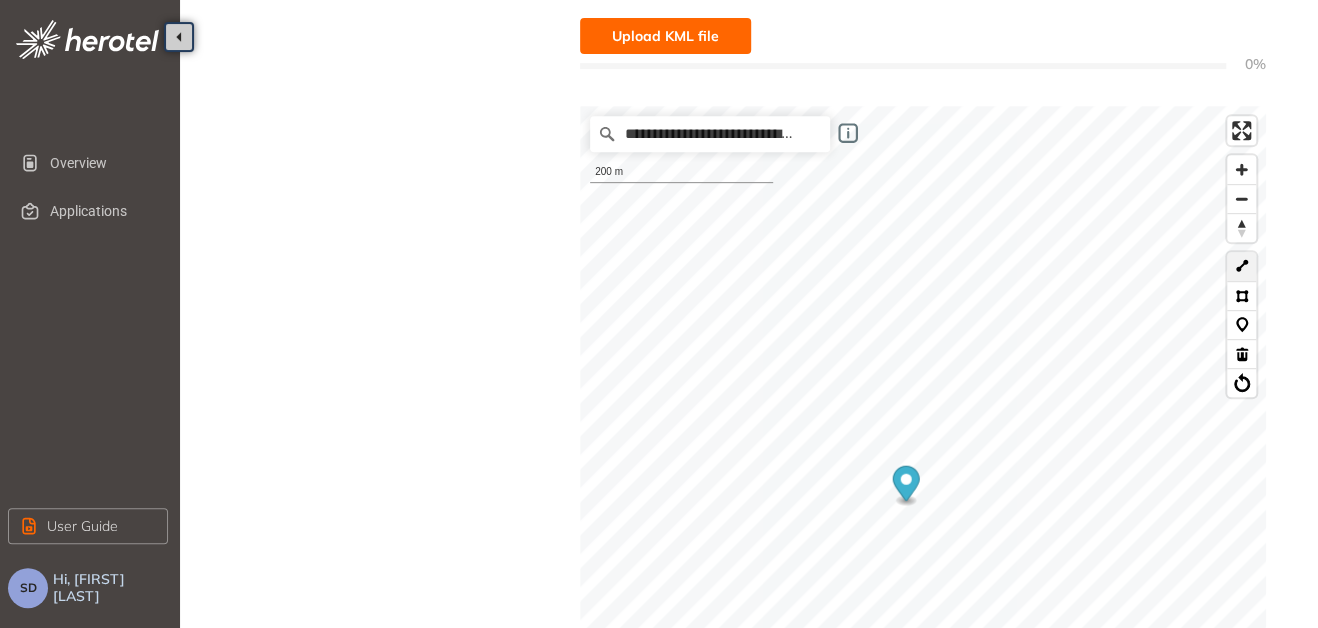 click at bounding box center [1241, 266] 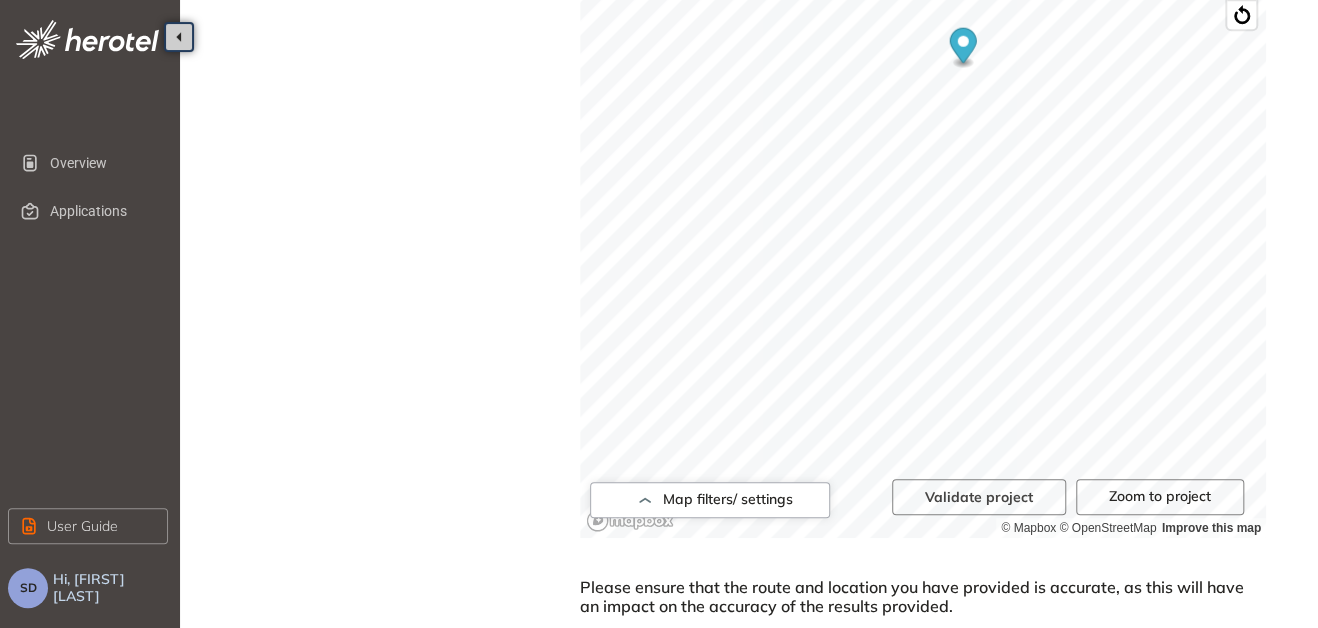 scroll, scrollTop: 761, scrollLeft: 0, axis: vertical 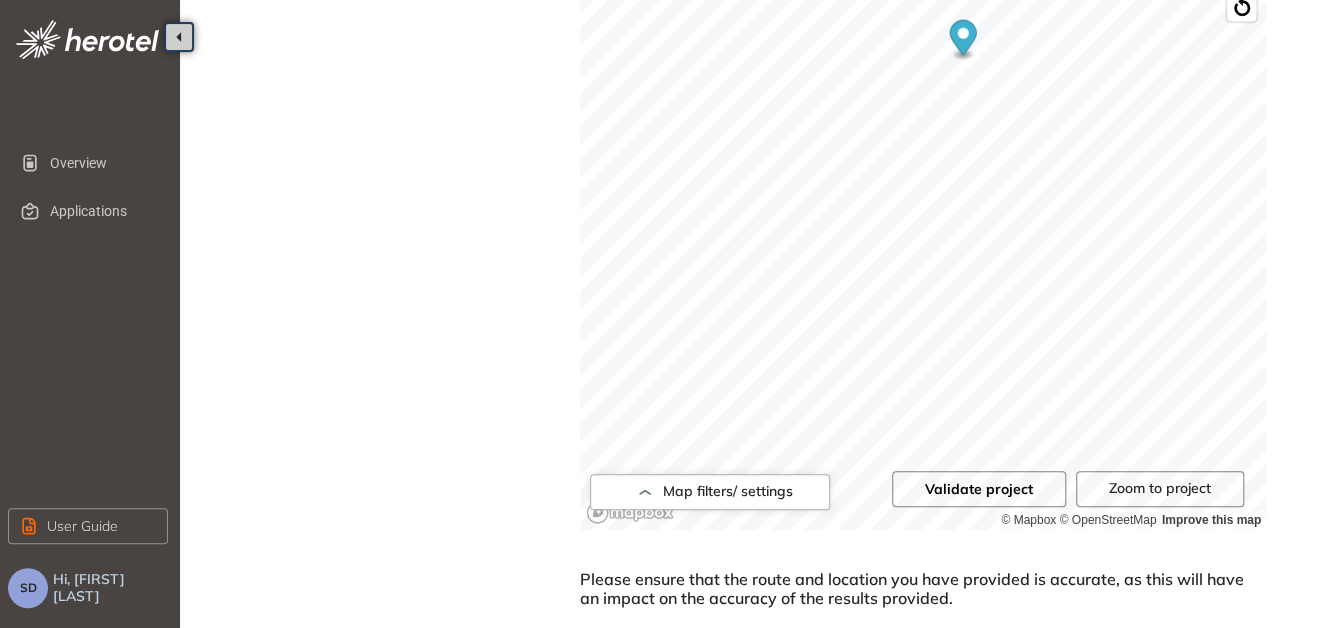 click on "Validate project" at bounding box center [979, 489] 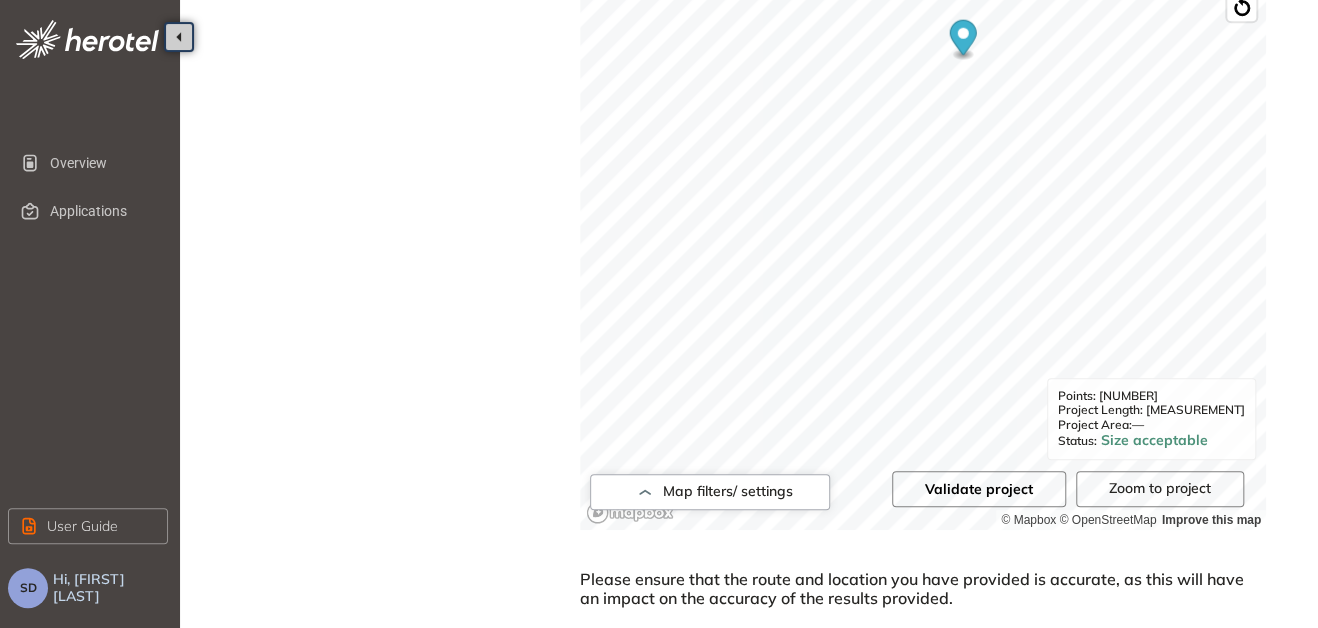 click on "Validate project" at bounding box center [979, 489] 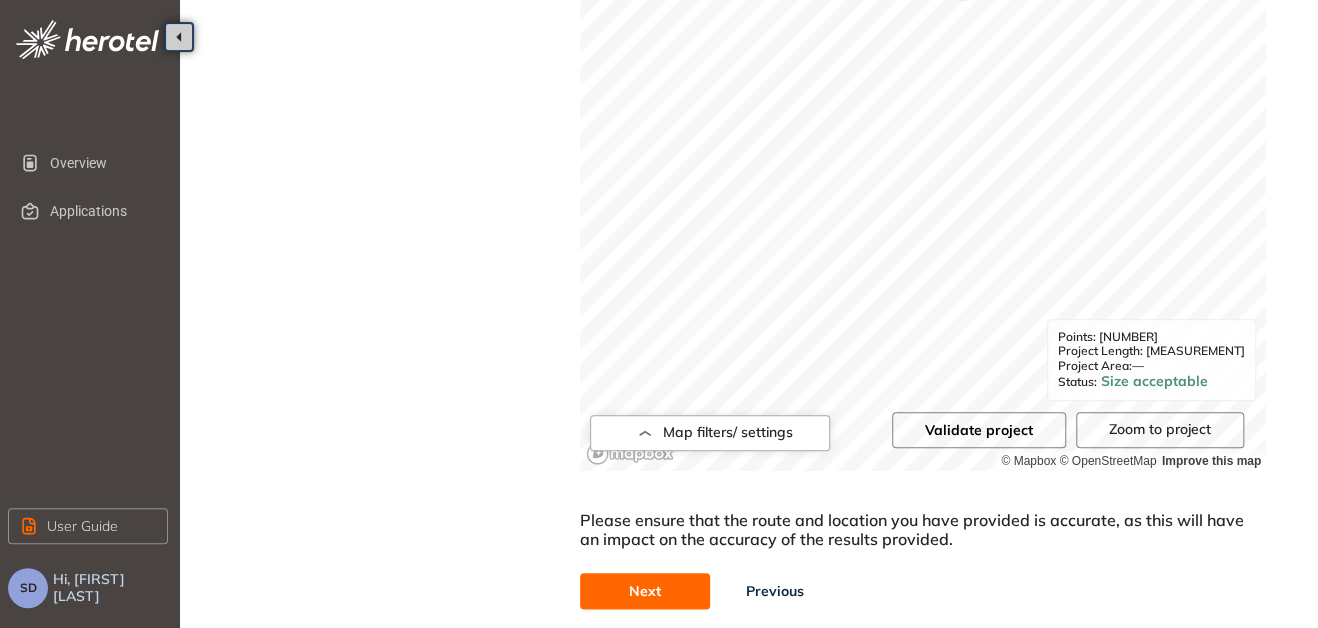 scroll, scrollTop: 850, scrollLeft: 0, axis: vertical 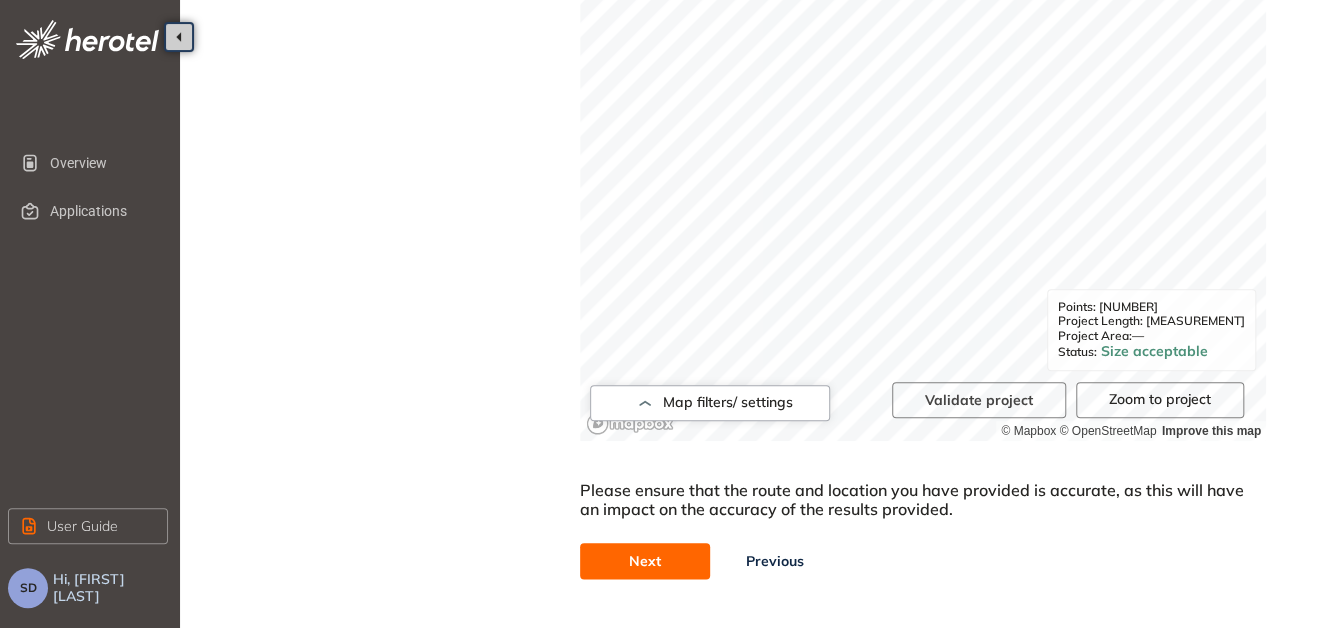 click on "Next" at bounding box center [645, 561] 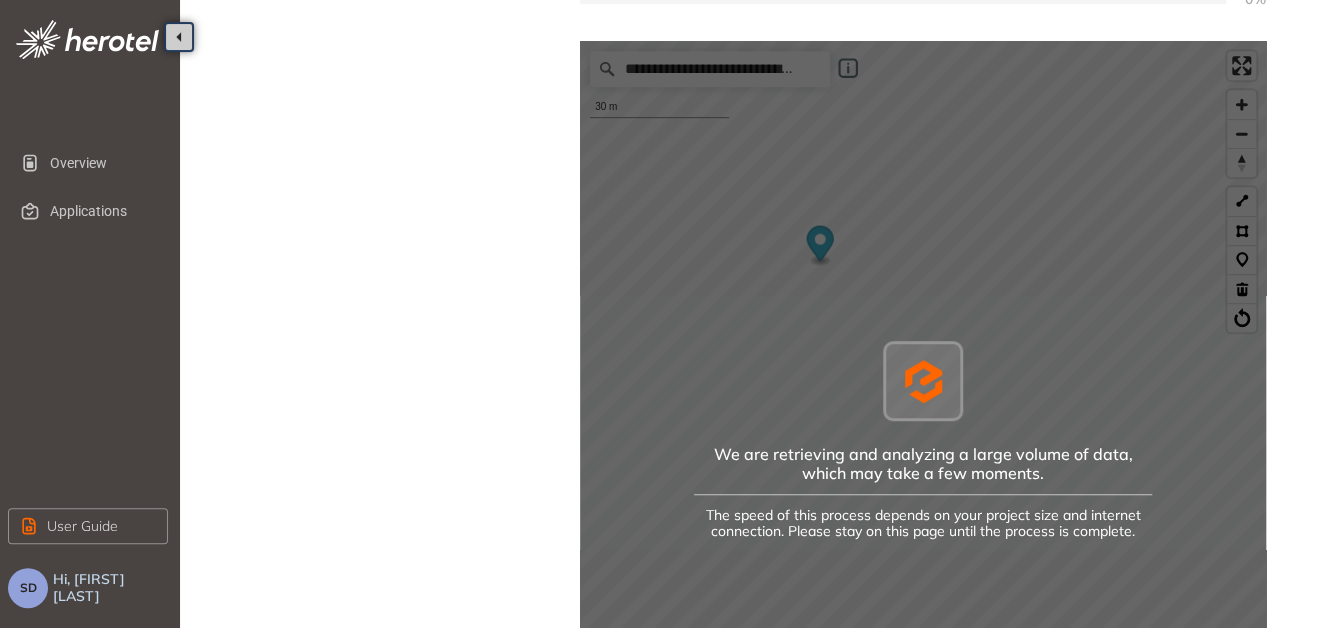 scroll, scrollTop: 550, scrollLeft: 0, axis: vertical 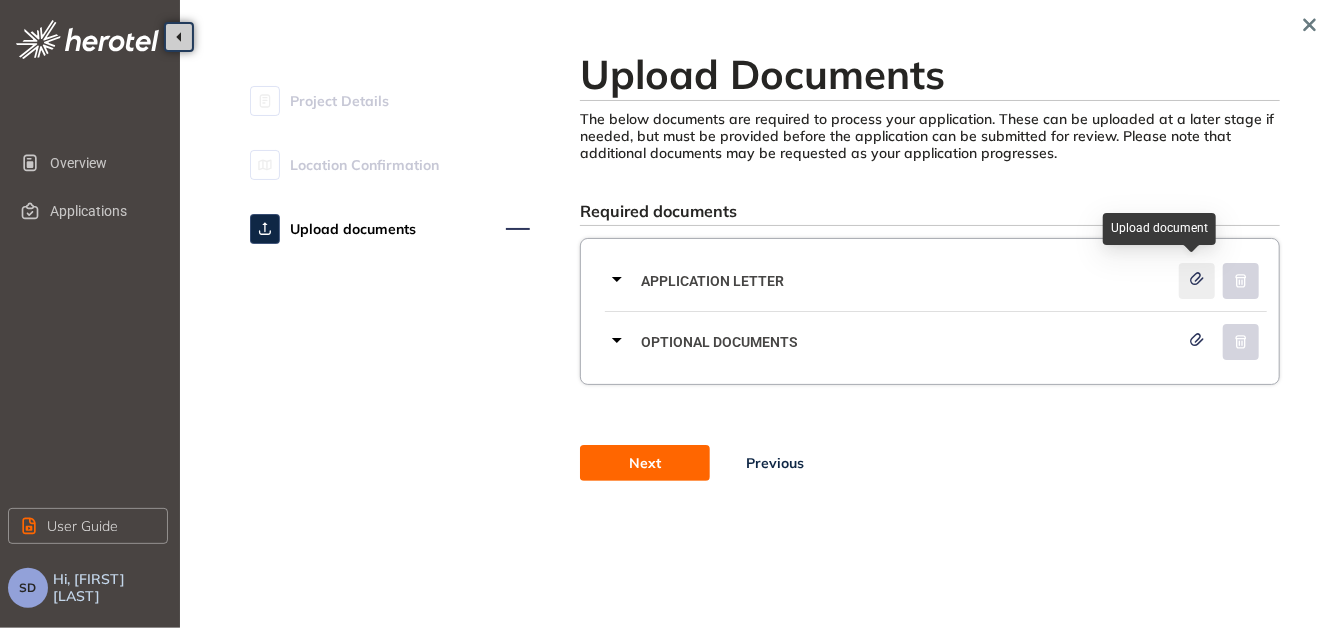 click 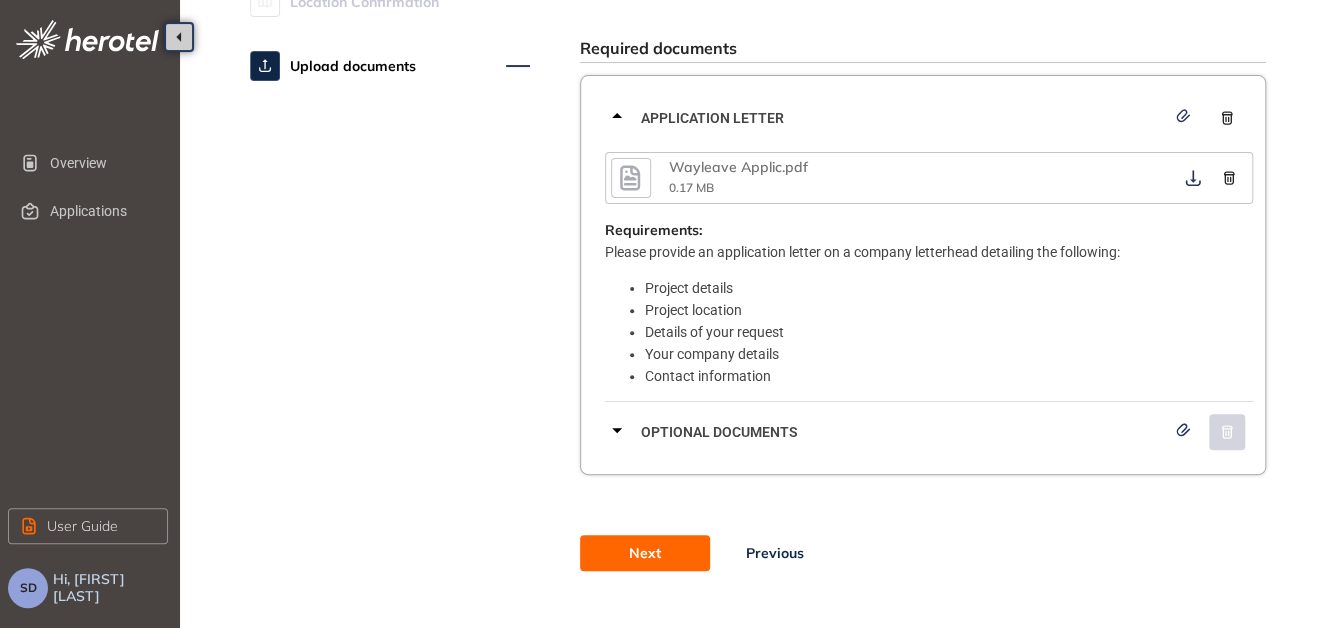 scroll, scrollTop: 196, scrollLeft: 0, axis: vertical 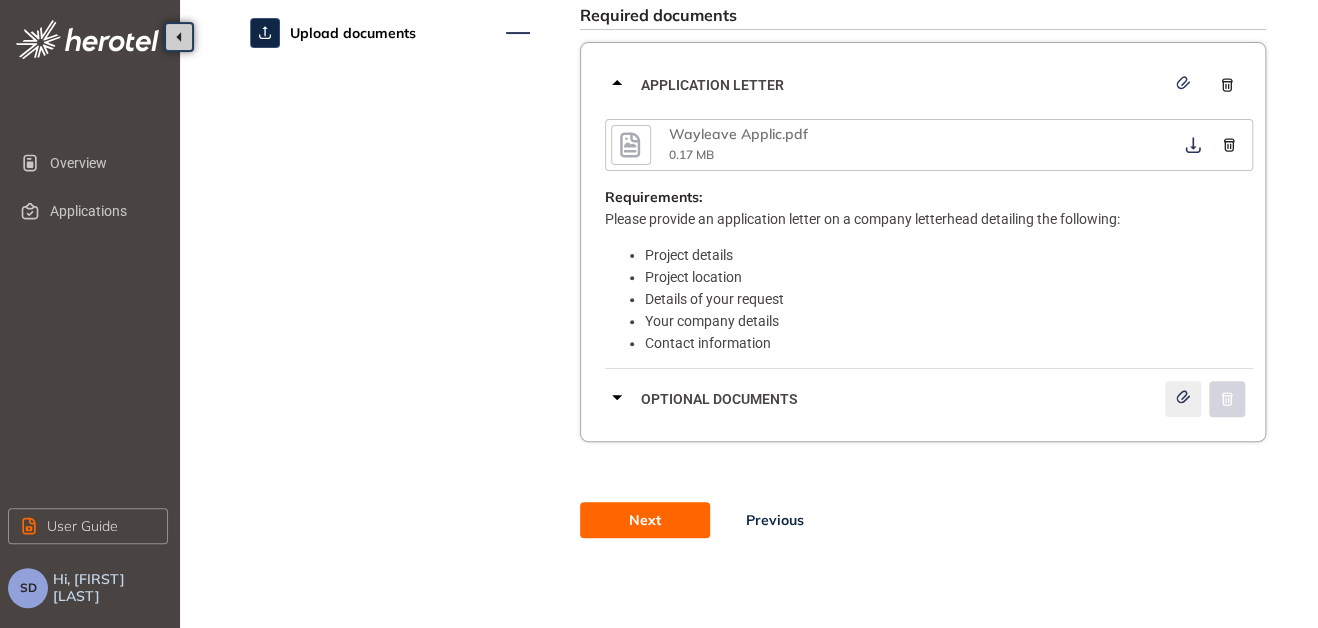click 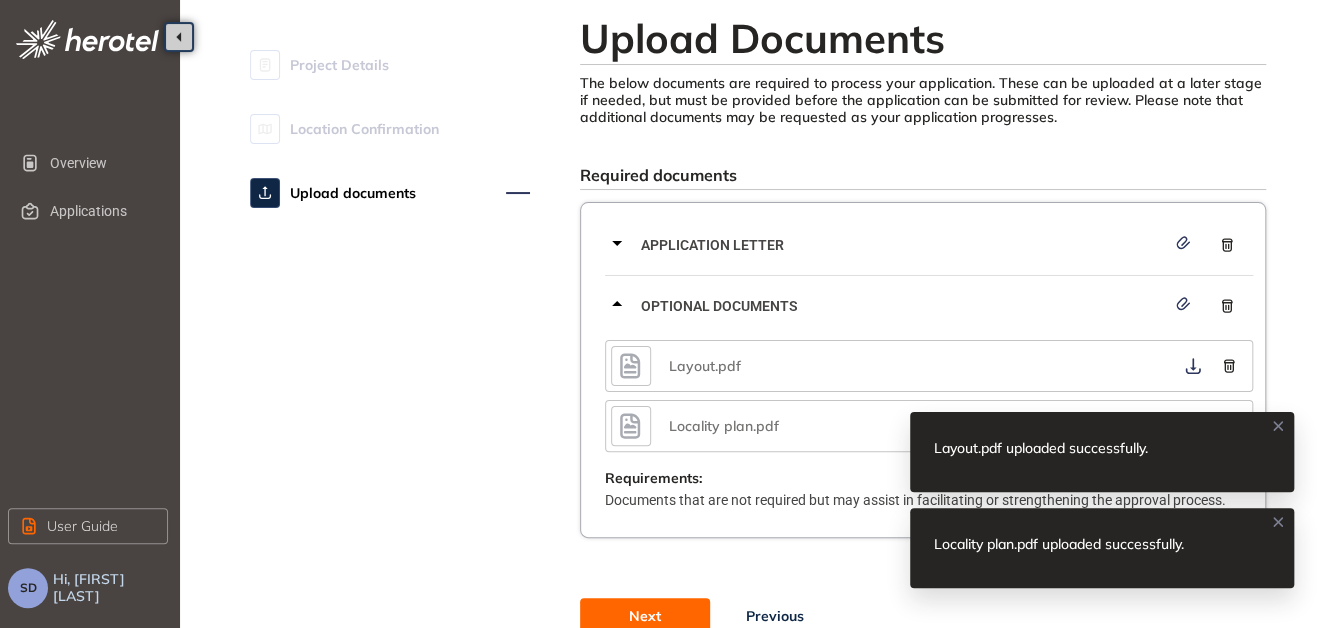 scroll, scrollTop: 131, scrollLeft: 0, axis: vertical 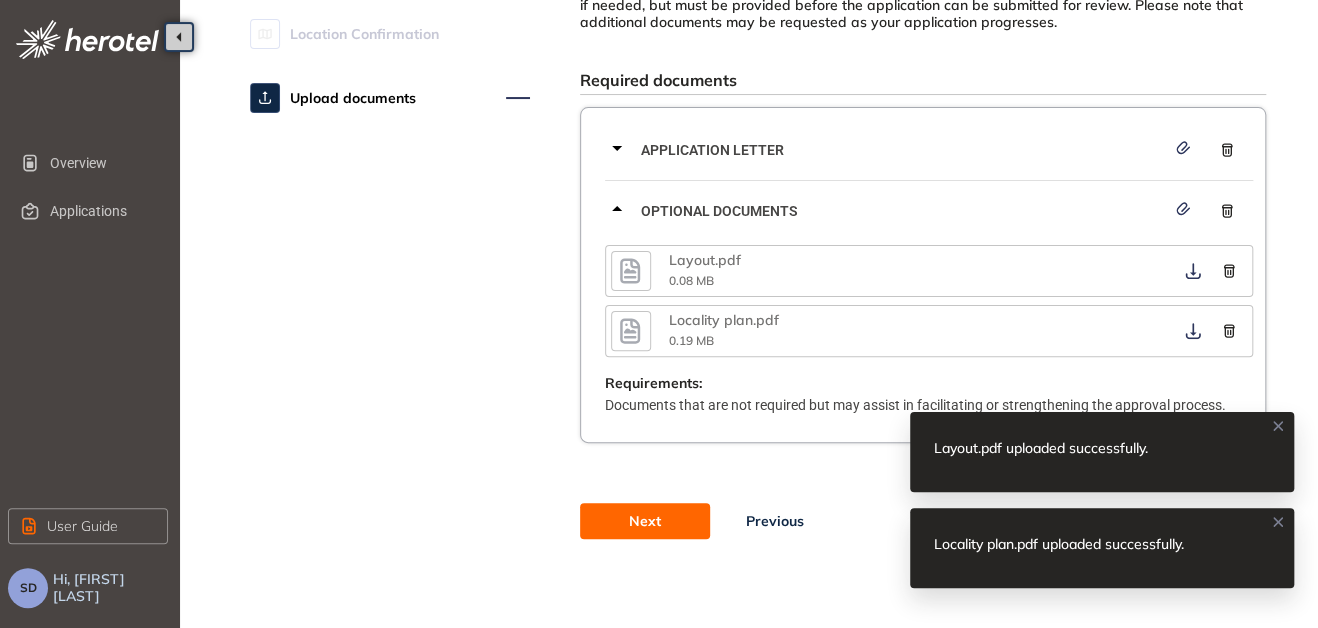 click on "Next" at bounding box center [645, 521] 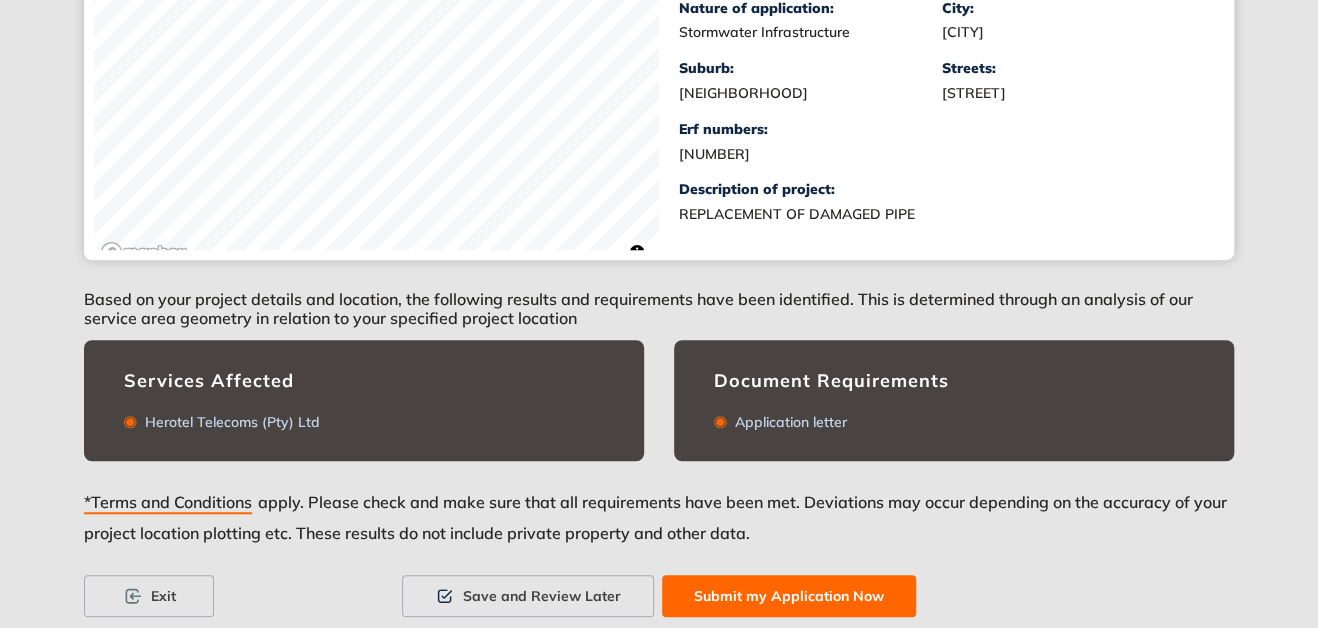 scroll, scrollTop: 548, scrollLeft: 0, axis: vertical 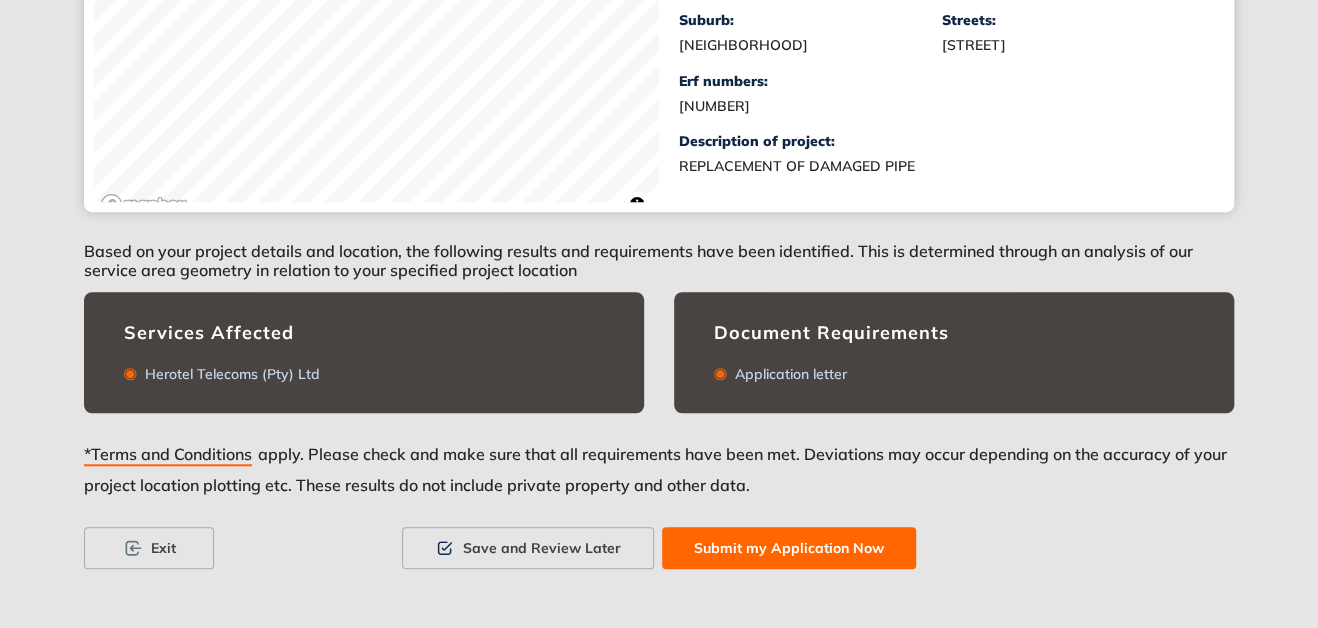 click on "Submit my Application Now" at bounding box center (789, 548) 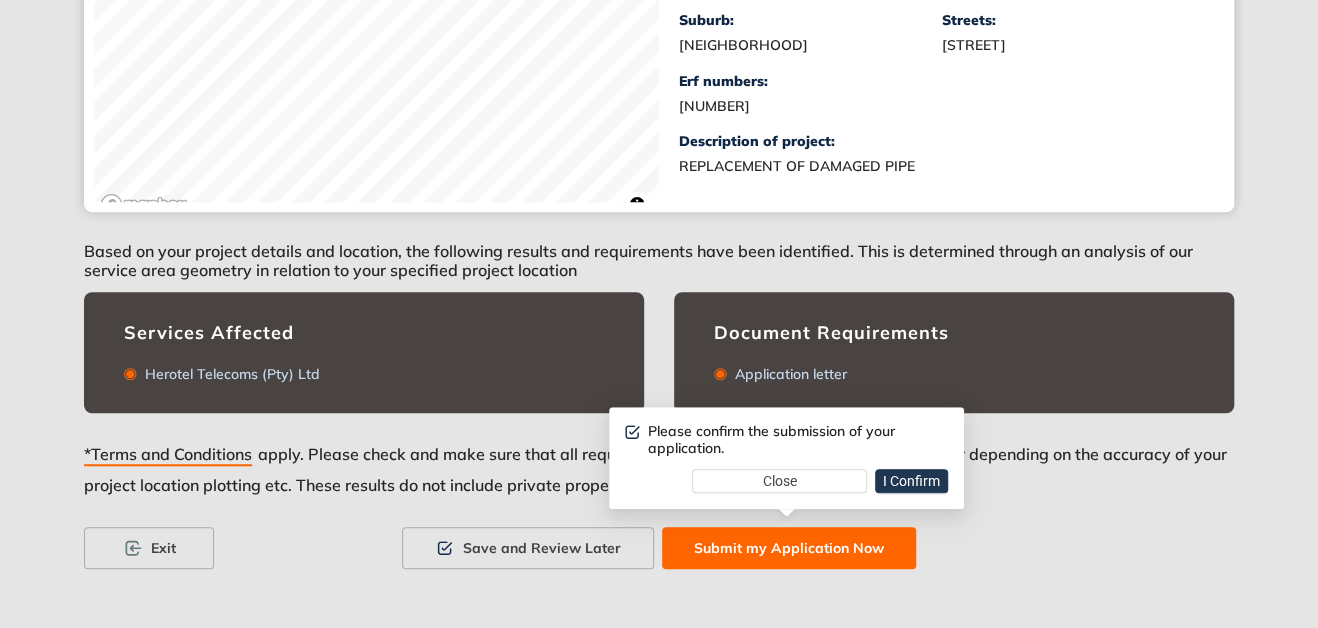 click on "I Confirm" at bounding box center [911, 481] 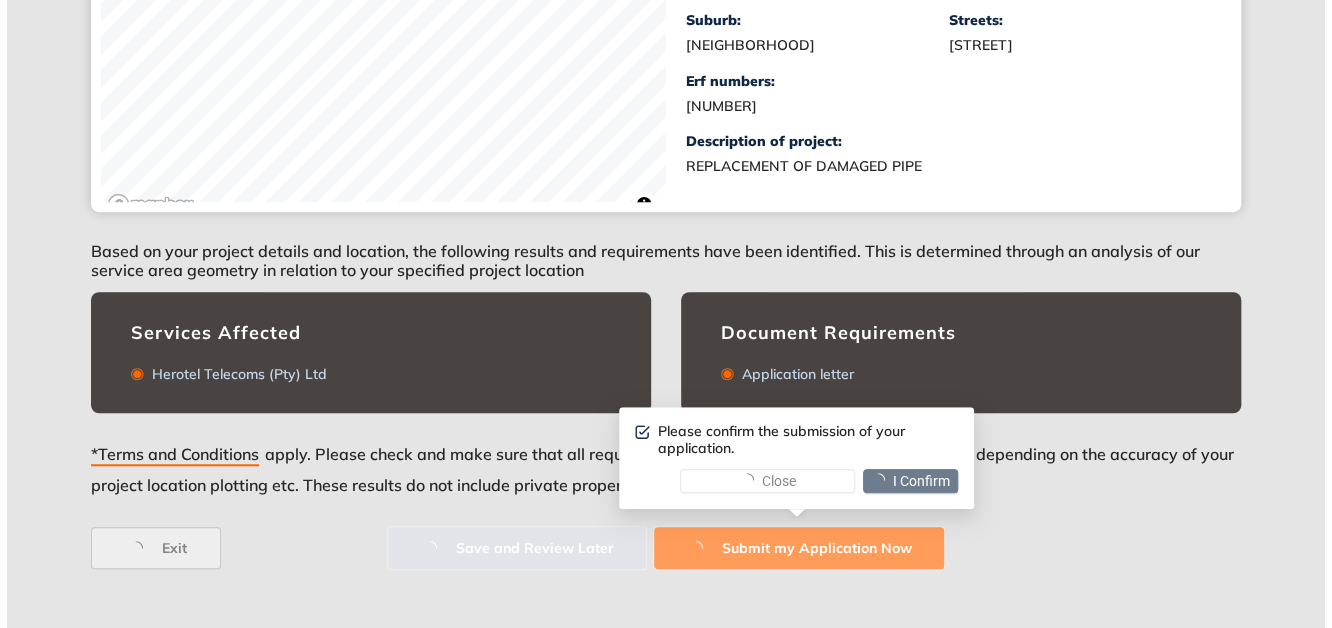 scroll, scrollTop: 0, scrollLeft: 0, axis: both 